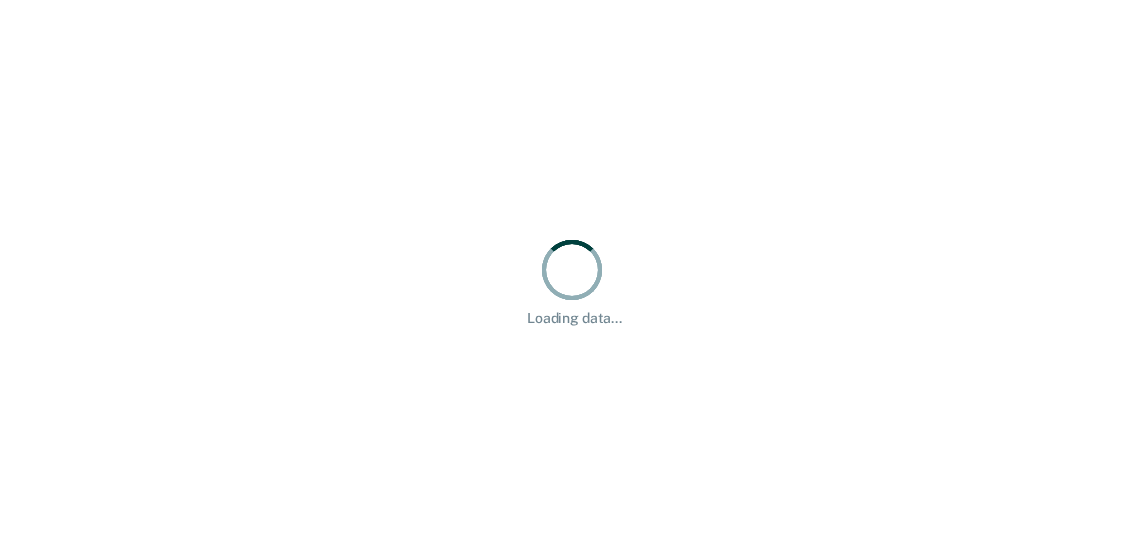 scroll, scrollTop: 0, scrollLeft: 0, axis: both 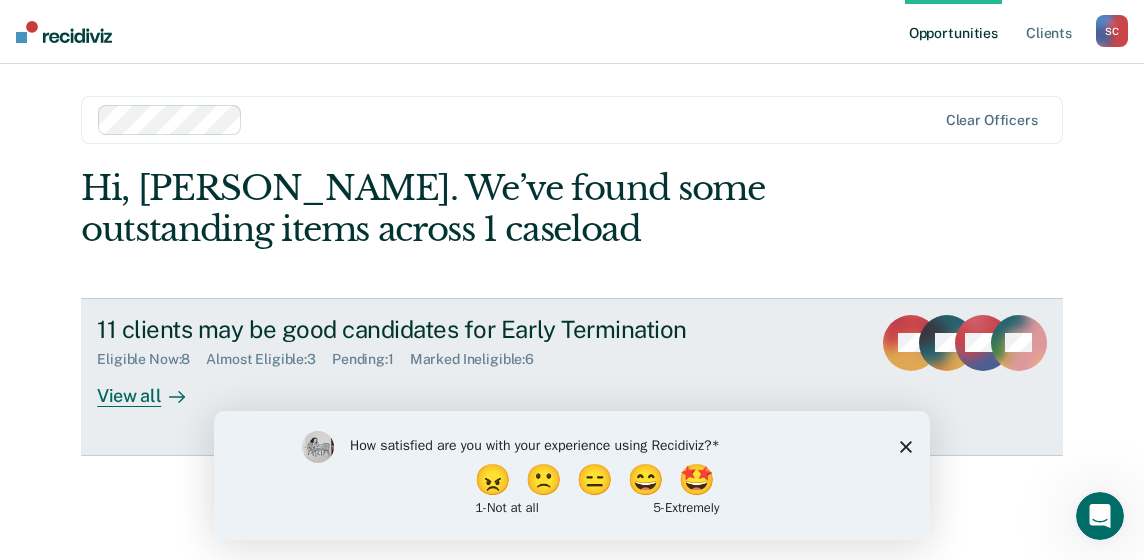 click on "View all" at bounding box center [153, 387] 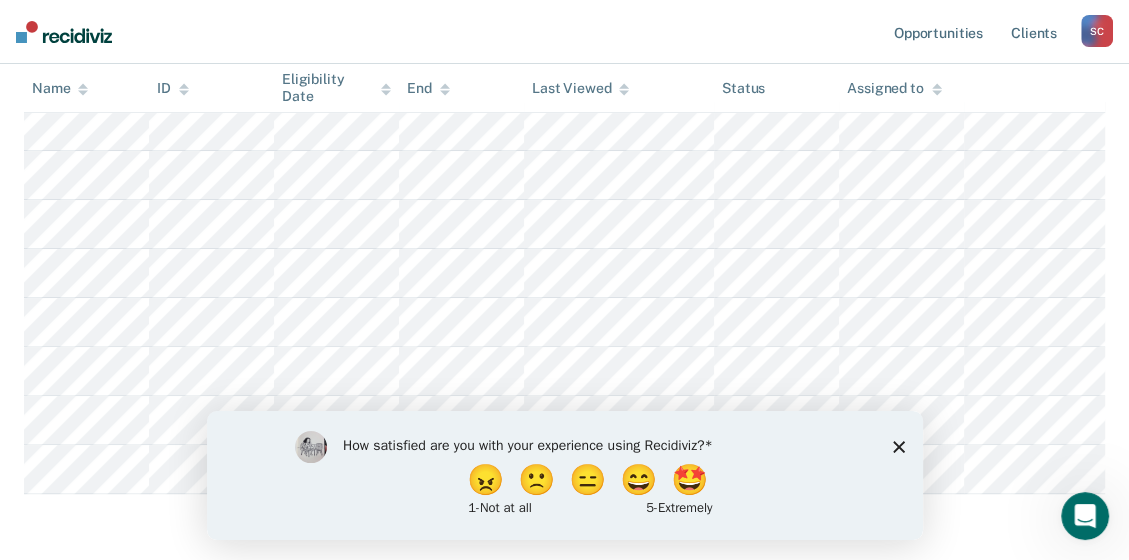 scroll, scrollTop: 400, scrollLeft: 0, axis: vertical 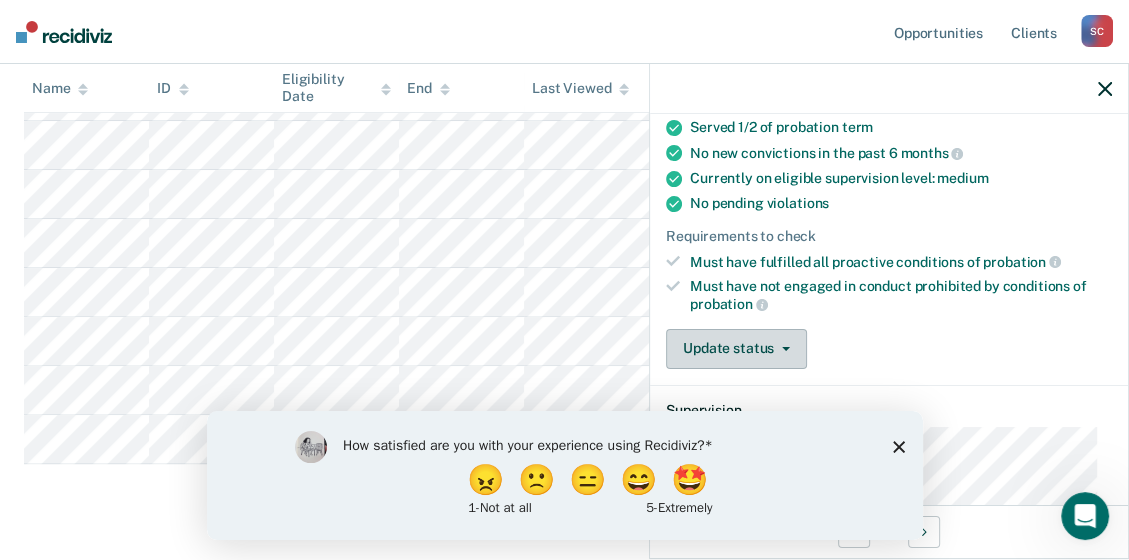 click on "Update status" at bounding box center (736, 349) 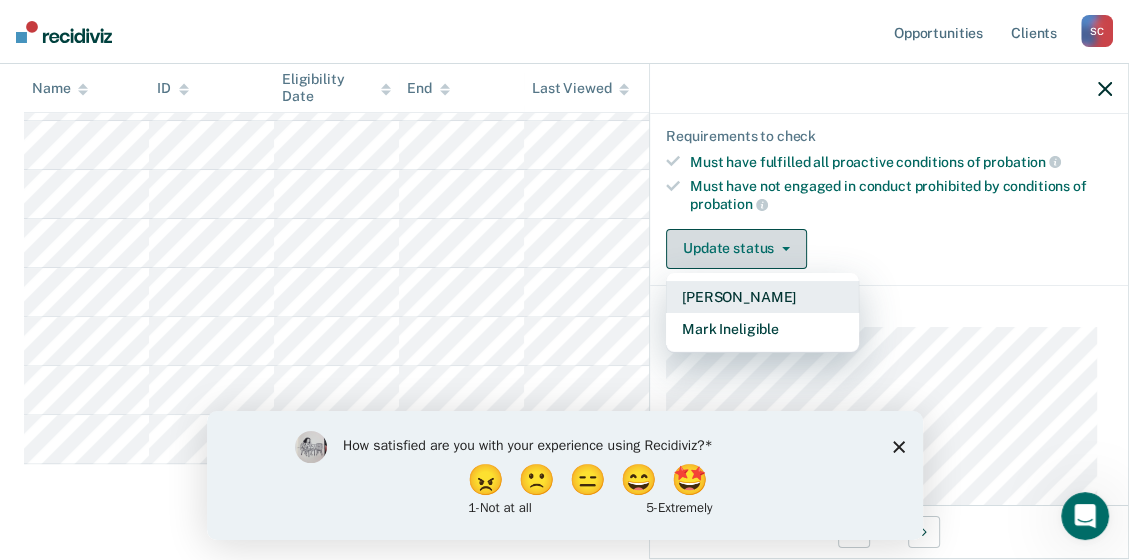 scroll, scrollTop: 400, scrollLeft: 0, axis: vertical 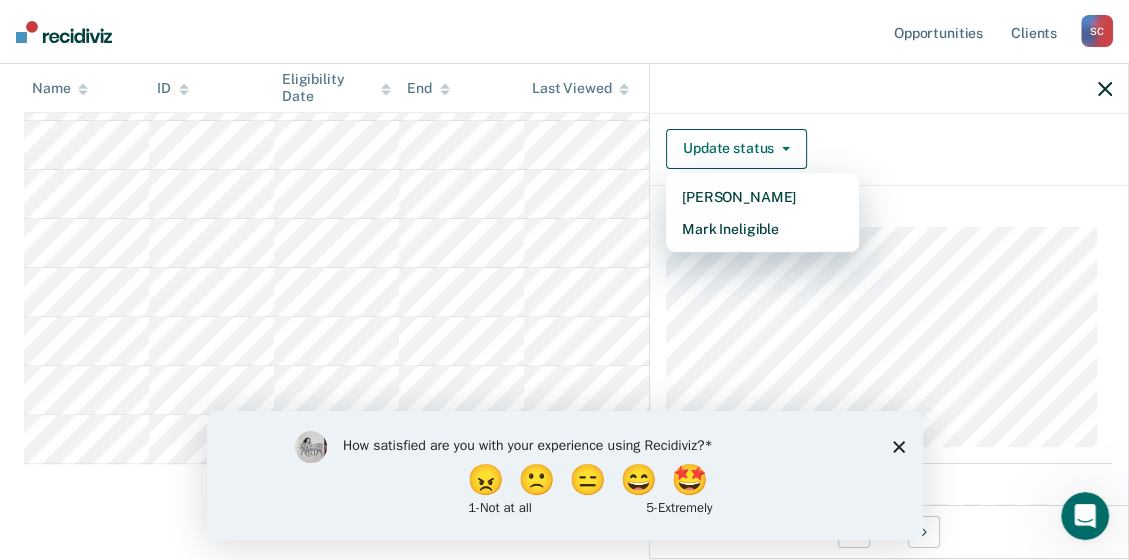 click 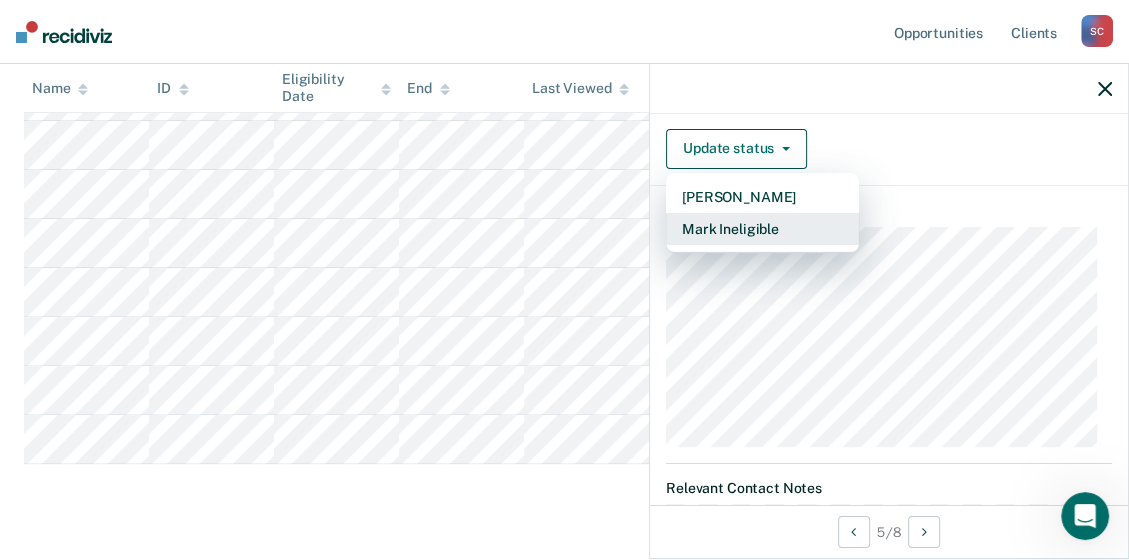 click on "Mark Ineligible" at bounding box center (762, 229) 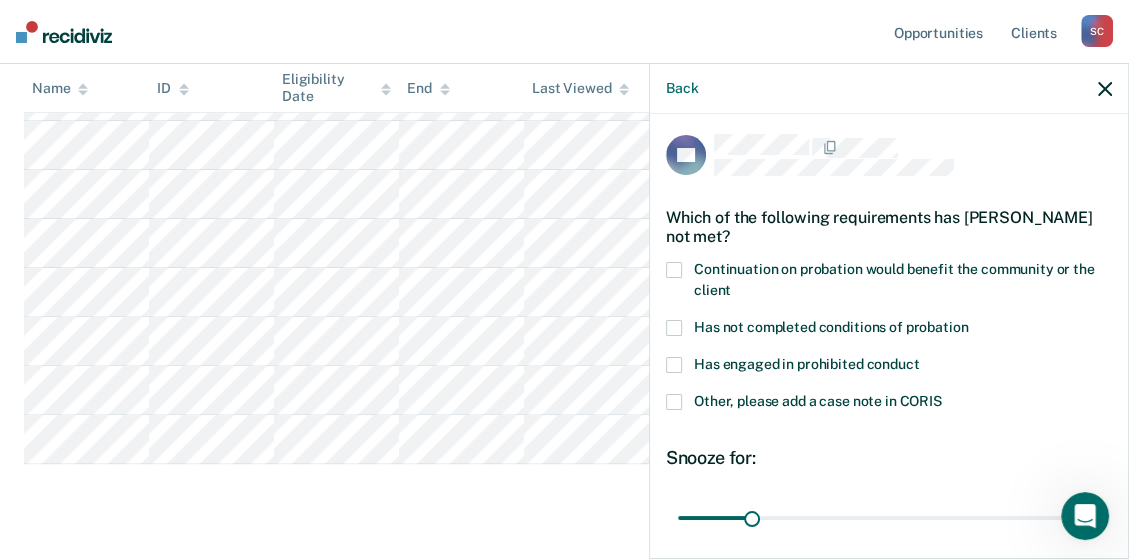 scroll, scrollTop: 0, scrollLeft: 0, axis: both 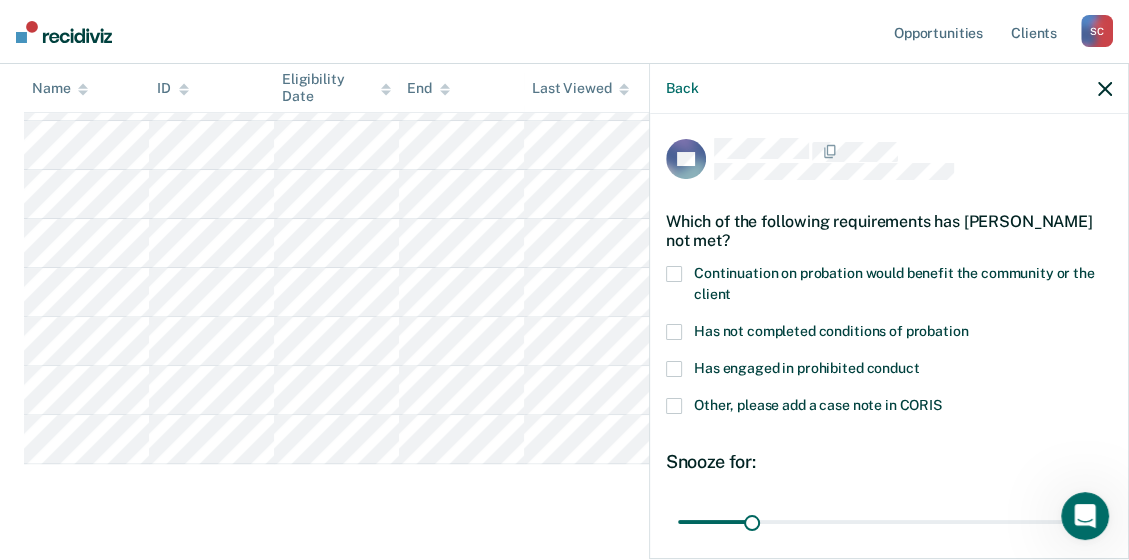 click at bounding box center (674, 274) 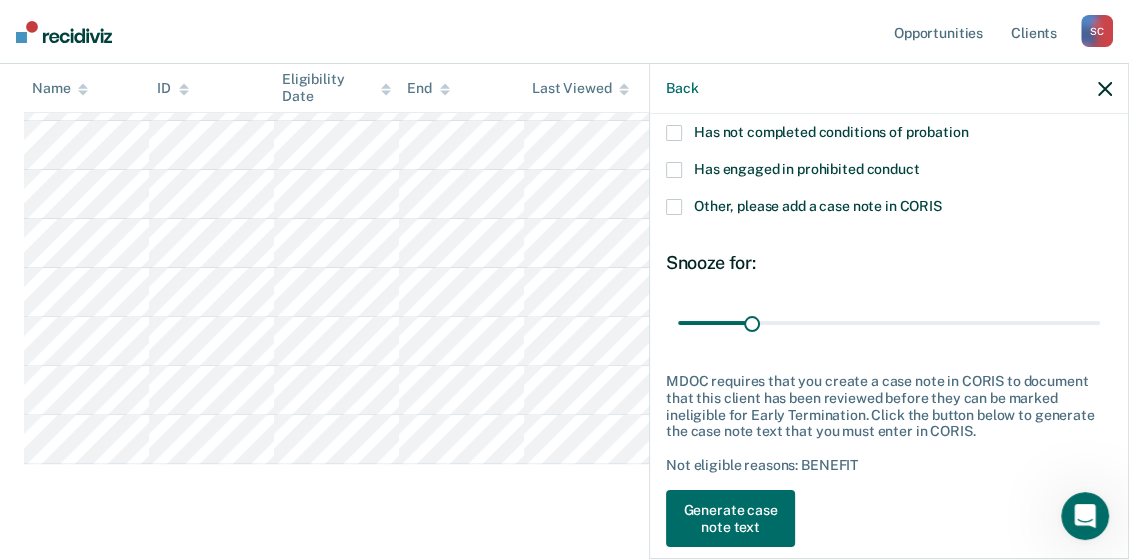 scroll, scrollTop: 200, scrollLeft: 0, axis: vertical 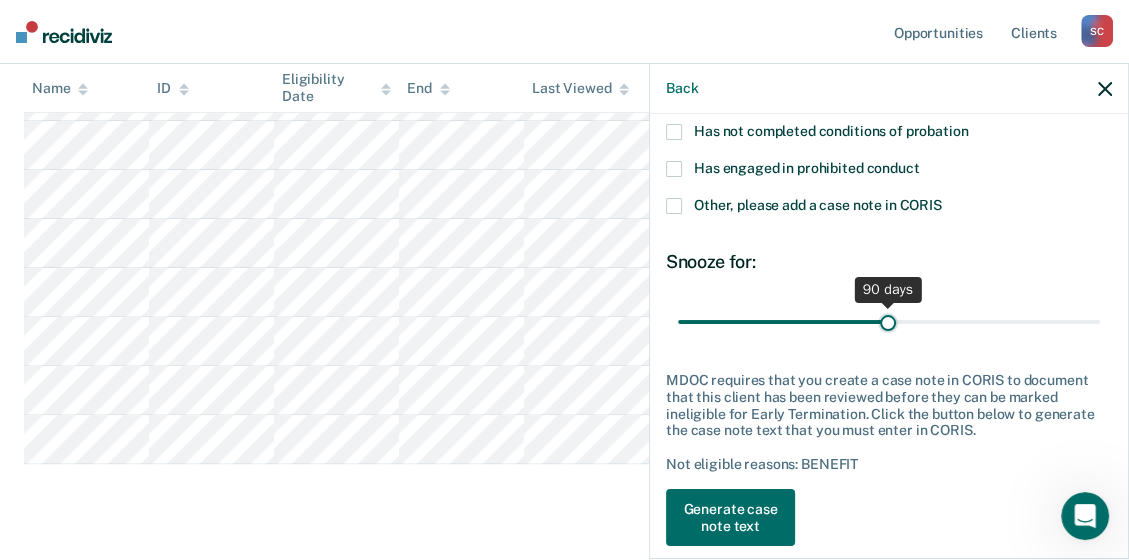 drag, startPoint x: 747, startPoint y: 316, endPoint x: 880, endPoint y: 316, distance: 133 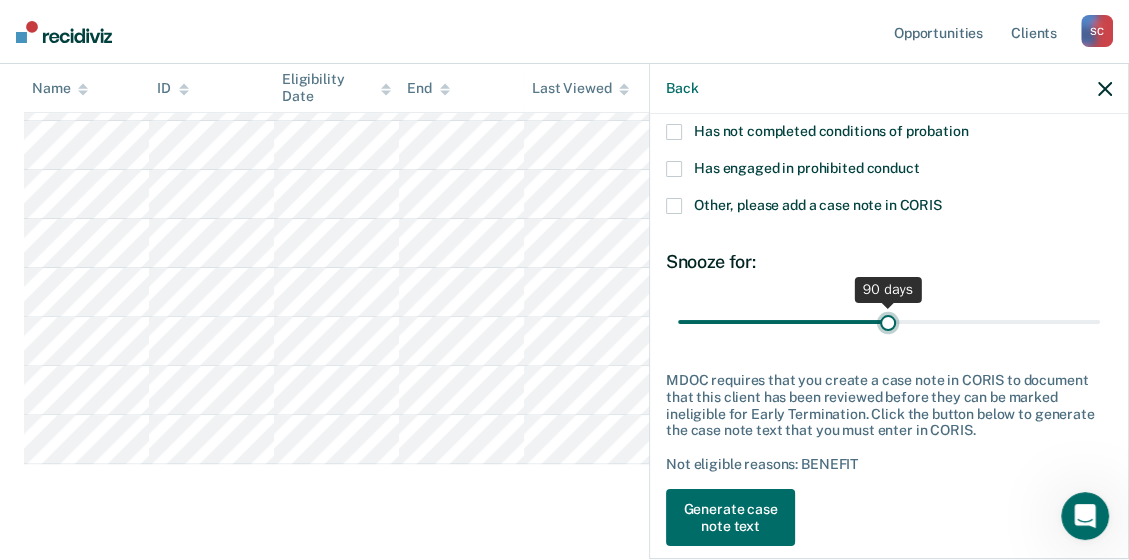 type on "90" 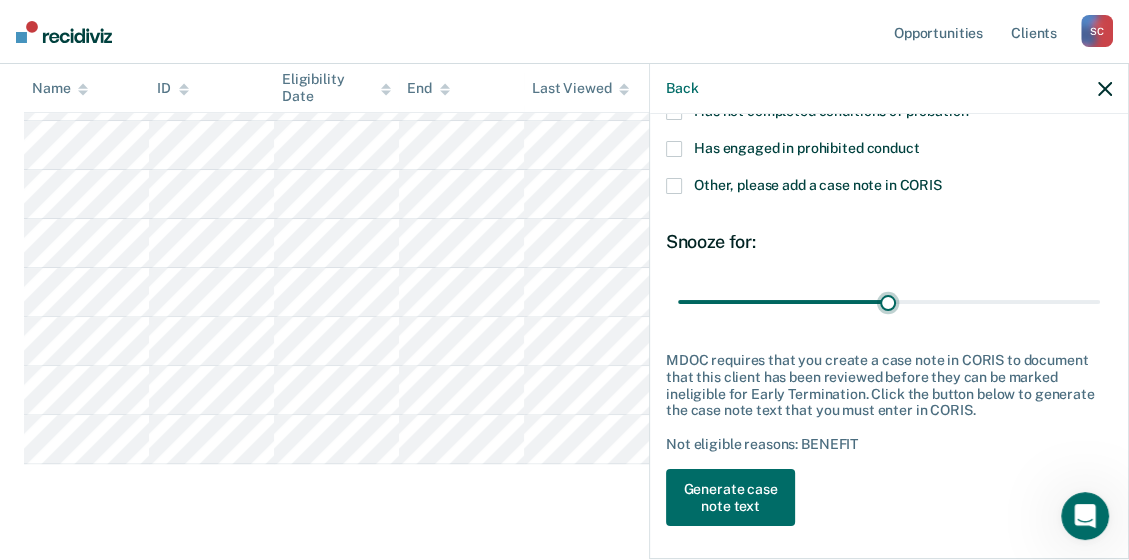 scroll, scrollTop: 224, scrollLeft: 0, axis: vertical 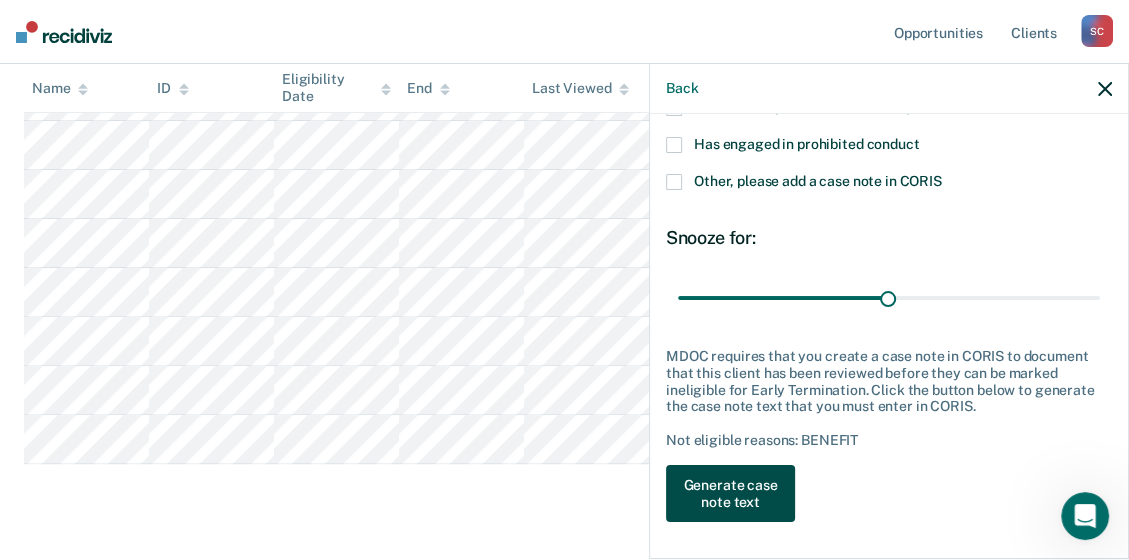 click on "Generate case note text" at bounding box center (730, 494) 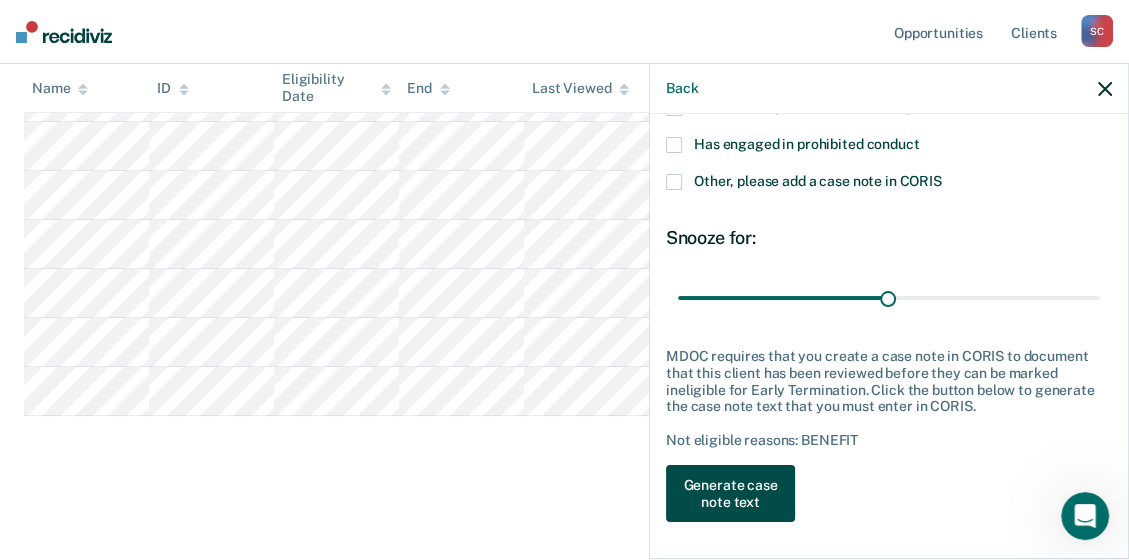 scroll, scrollTop: 397, scrollLeft: 0, axis: vertical 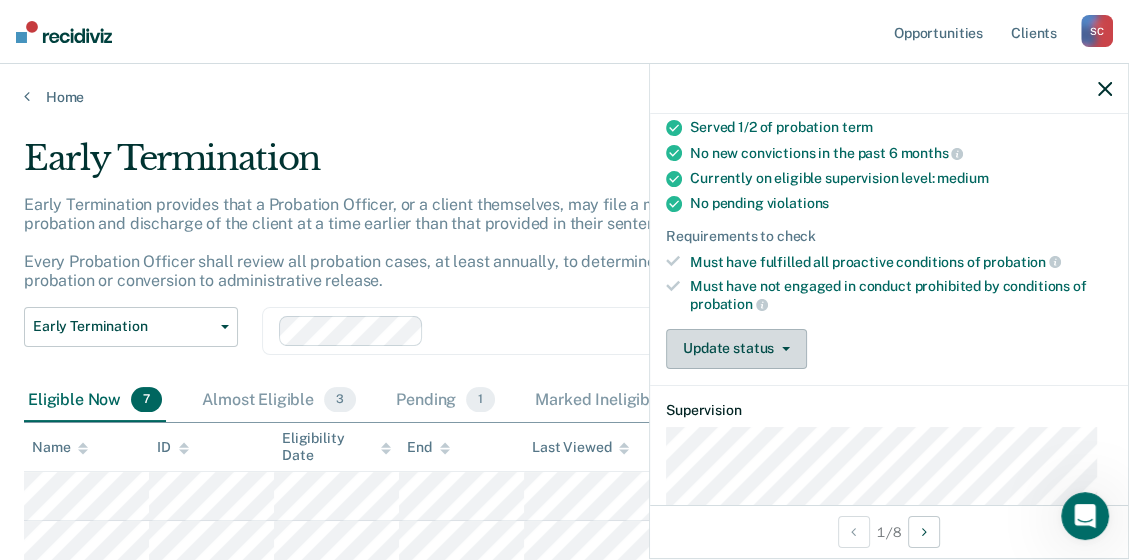click on "Update status" at bounding box center [736, 349] 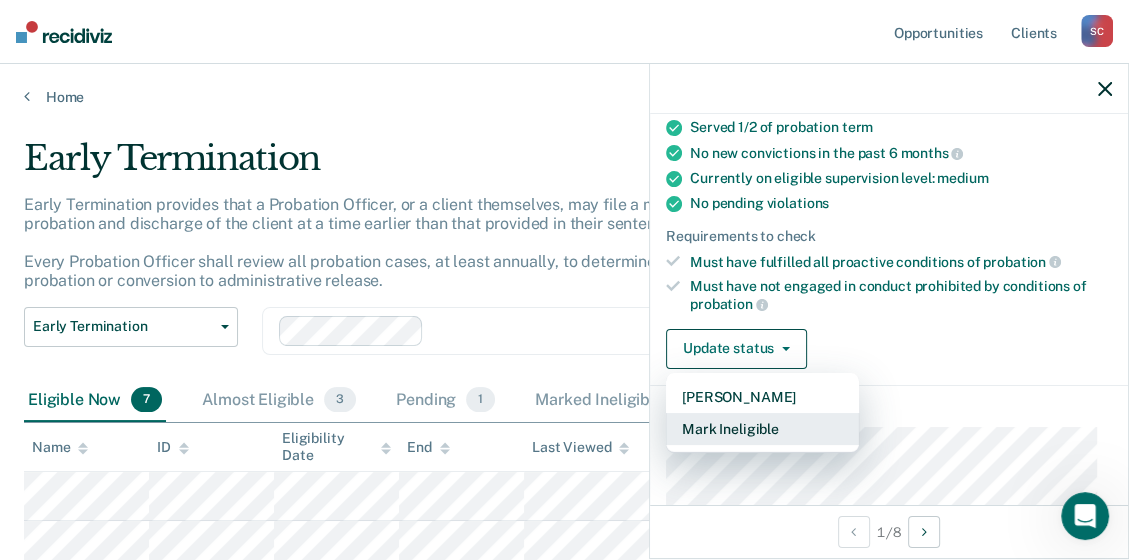 click on "Mark Ineligible" at bounding box center (762, 429) 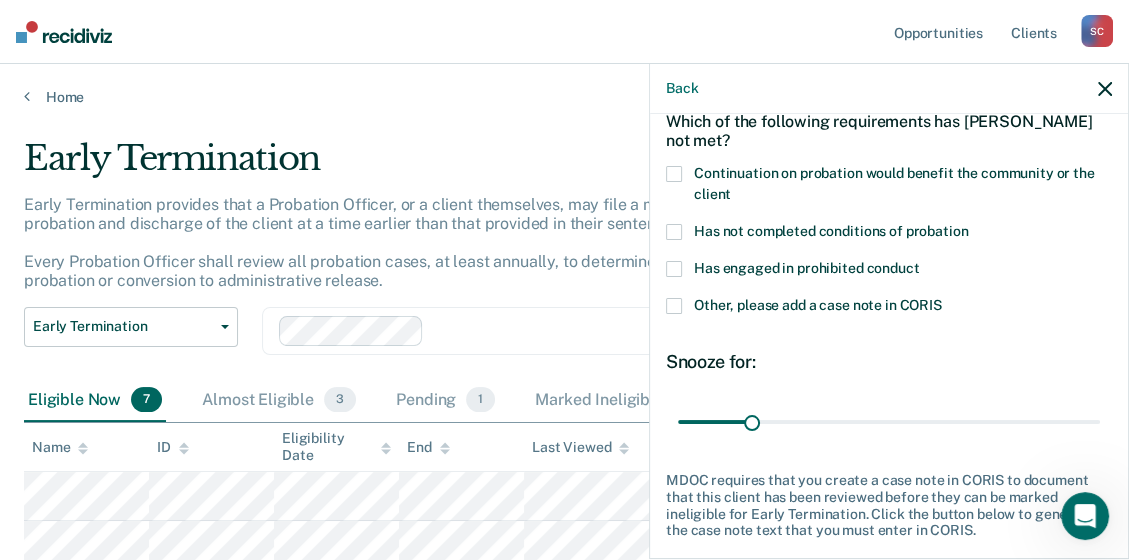 scroll, scrollTop: 0, scrollLeft: 0, axis: both 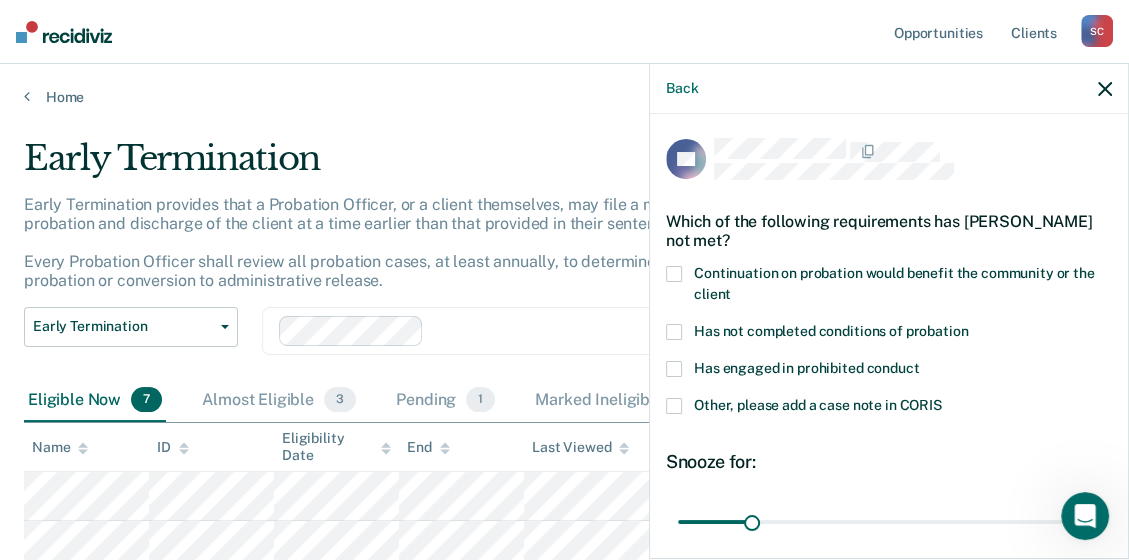 click at bounding box center [674, 274] 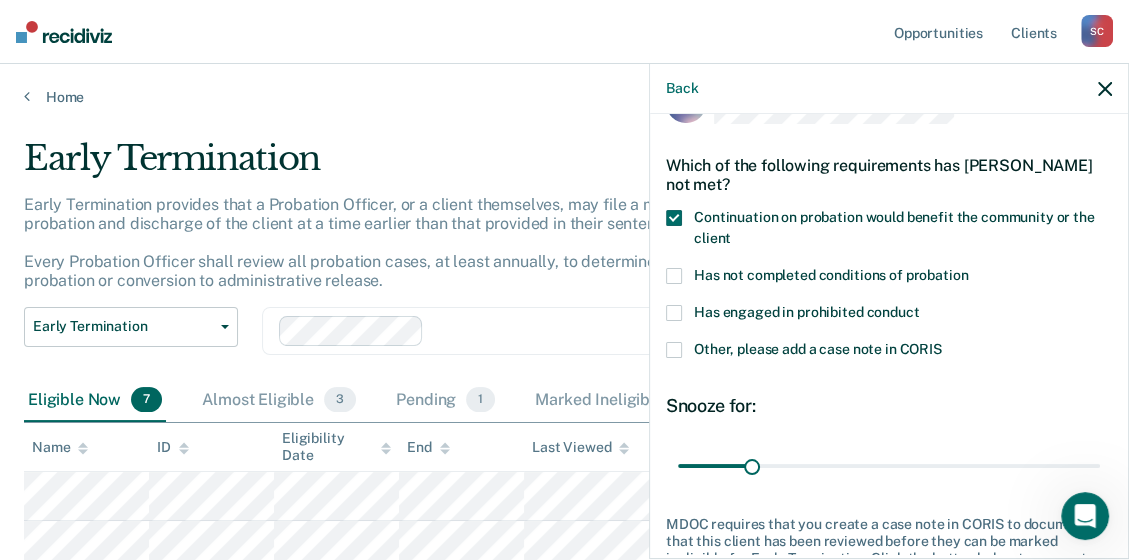 scroll, scrollTop: 100, scrollLeft: 0, axis: vertical 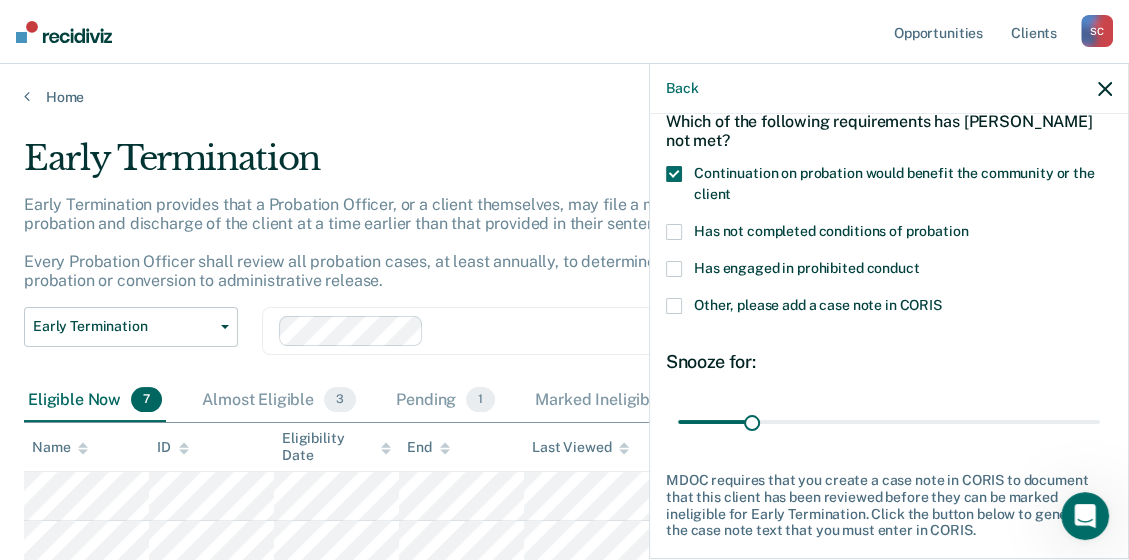 click at bounding box center (674, 232) 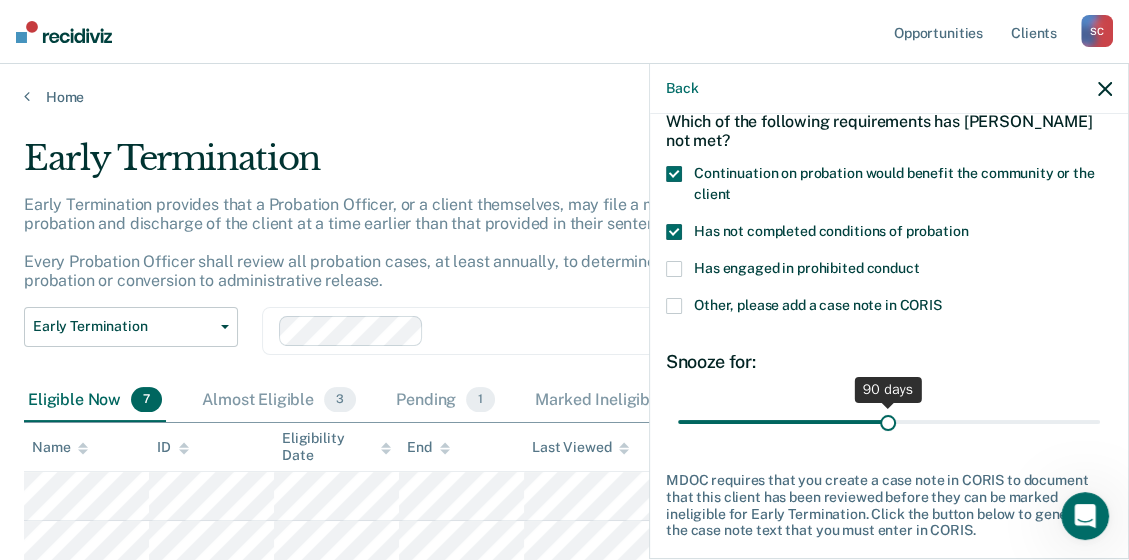 drag, startPoint x: 752, startPoint y: 422, endPoint x: 880, endPoint y: 426, distance: 128.06248 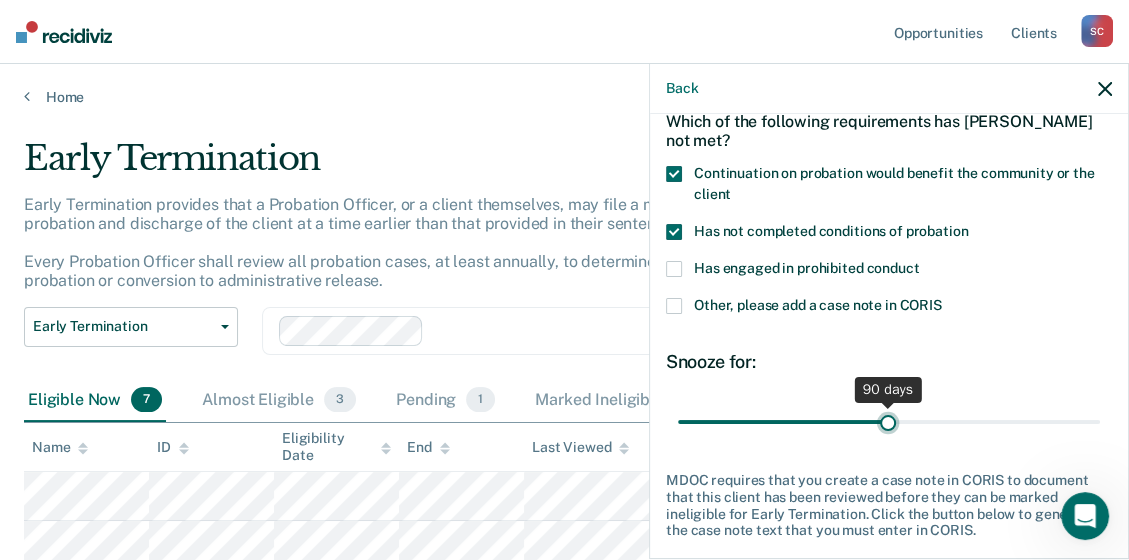 type on "90" 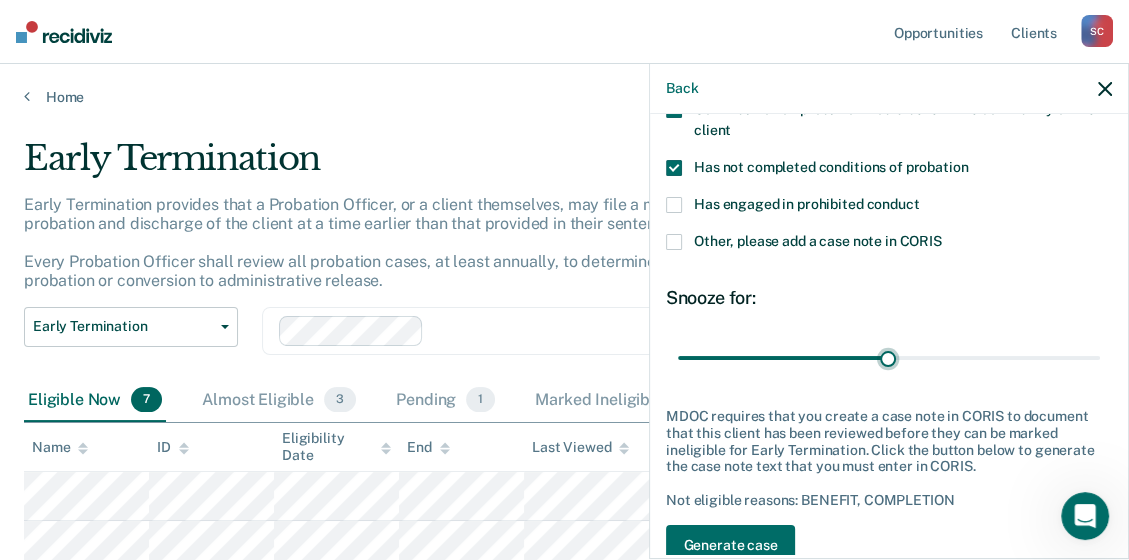 scroll, scrollTop: 224, scrollLeft: 0, axis: vertical 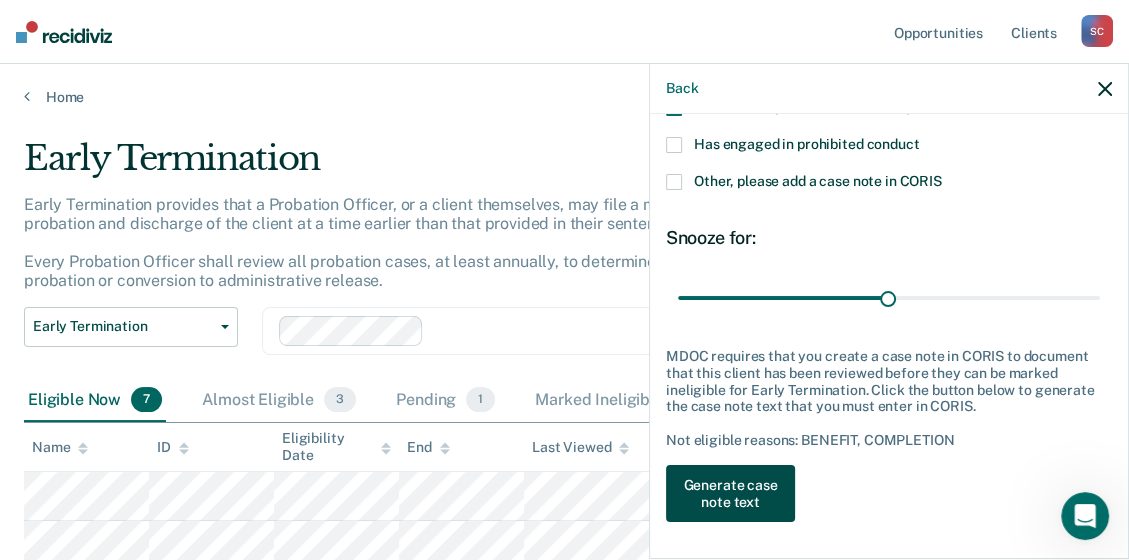 click on "Generate case note text" at bounding box center [730, 494] 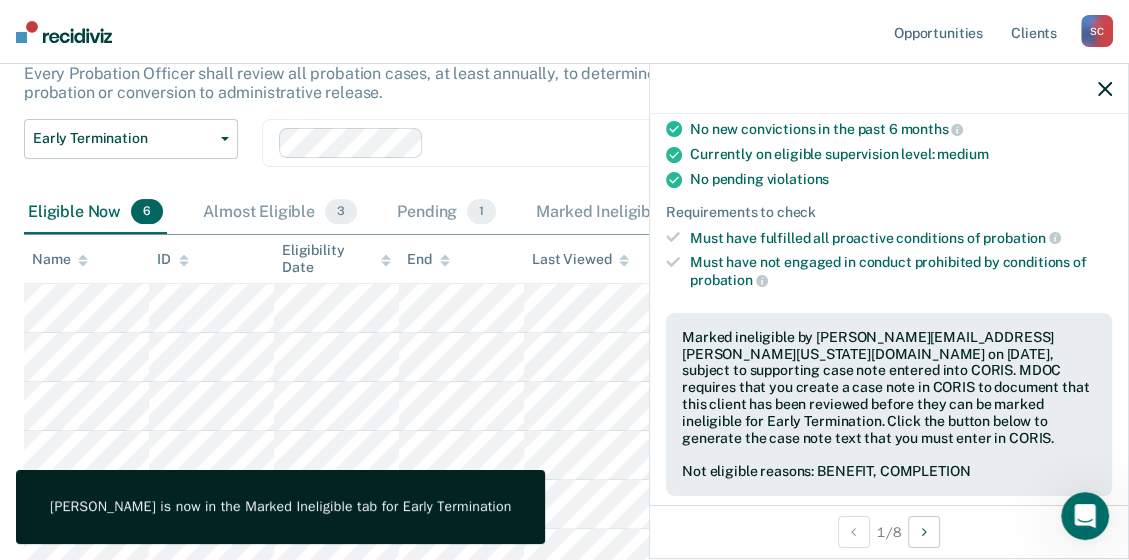 scroll, scrollTop: 200, scrollLeft: 0, axis: vertical 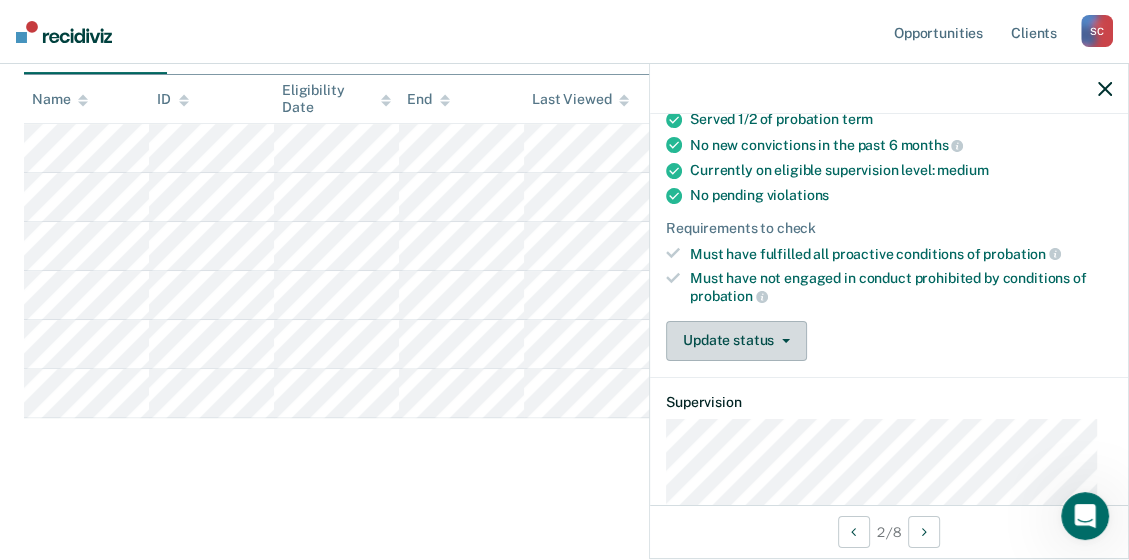 click on "Update status" at bounding box center (736, 341) 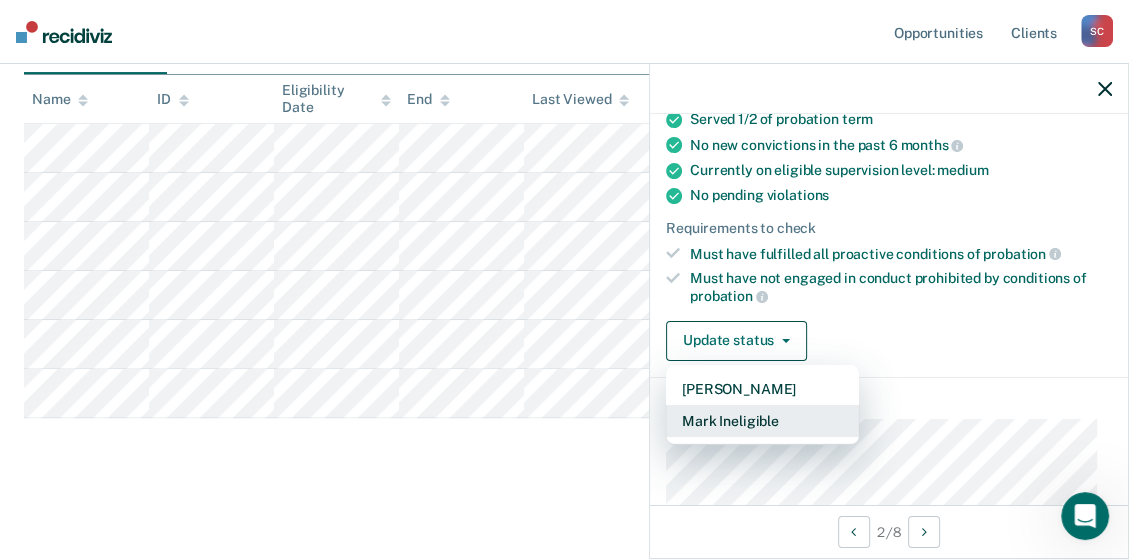 click on "Mark Ineligible" at bounding box center (762, 421) 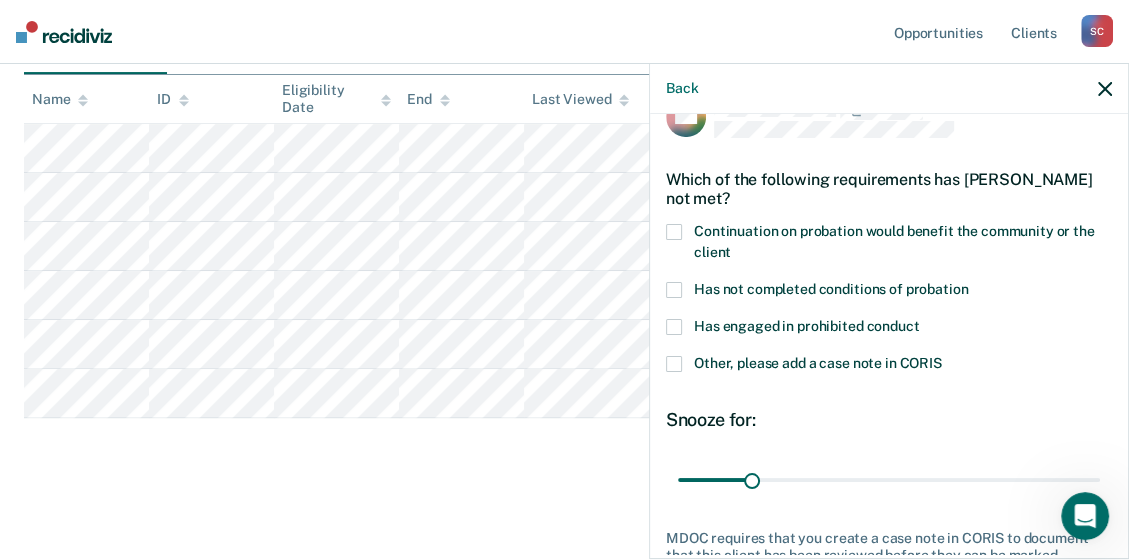 scroll, scrollTop: 8, scrollLeft: 0, axis: vertical 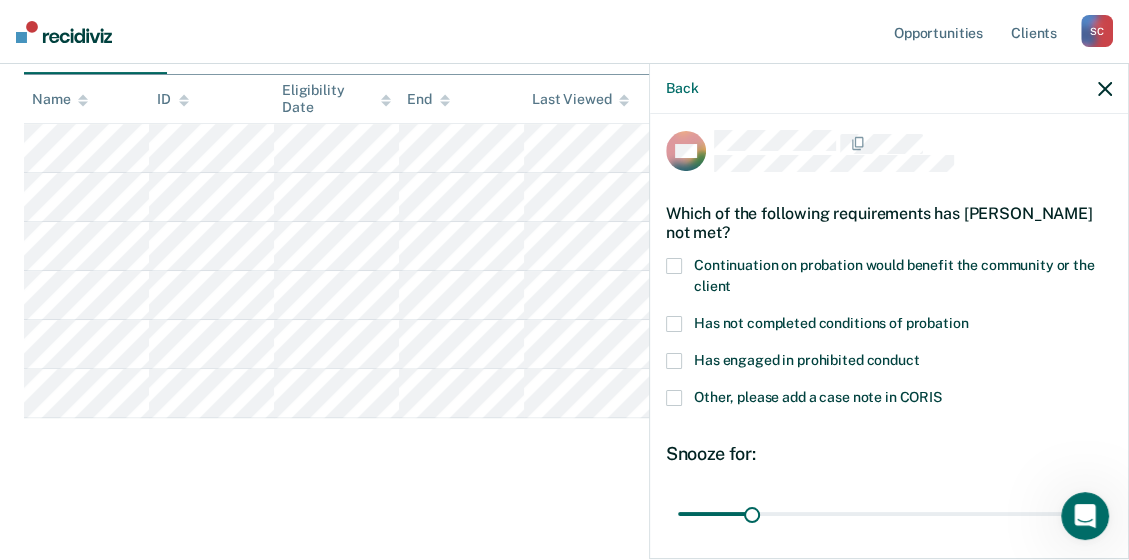 click on "Continuation on probation would benefit the community or the client" at bounding box center [889, 287] 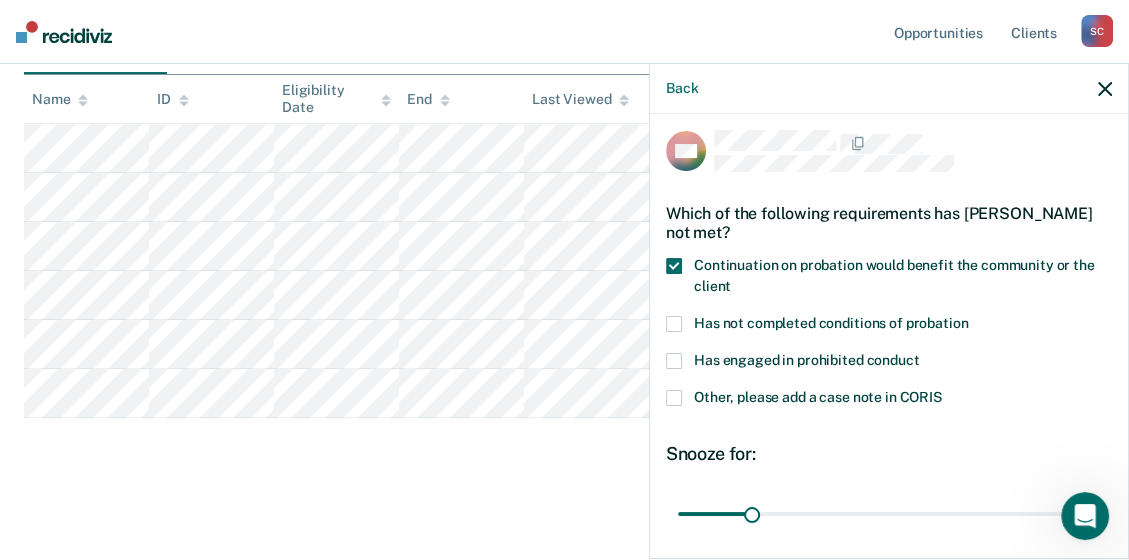 click at bounding box center (674, 324) 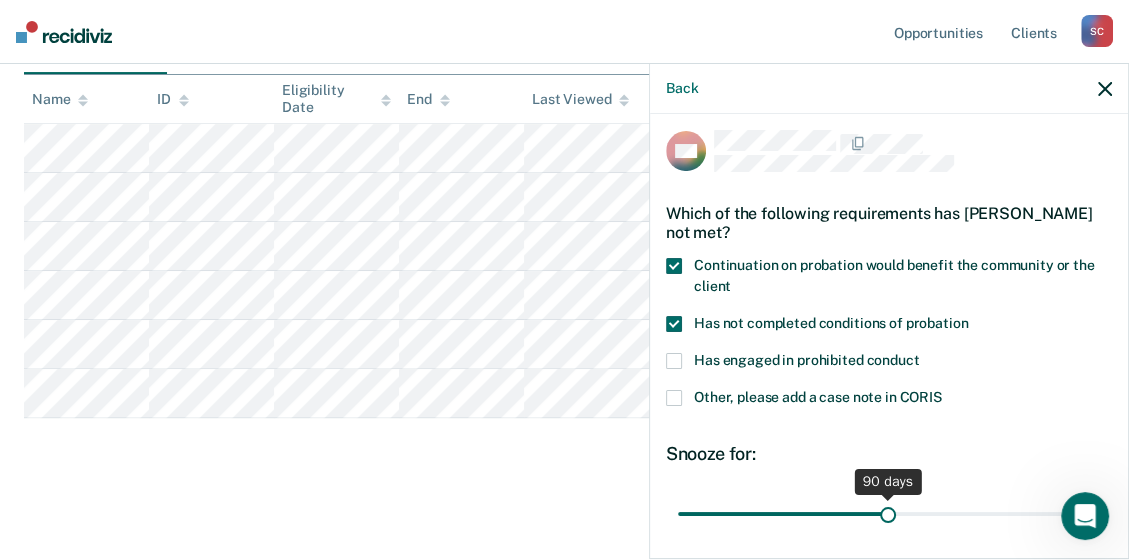 drag, startPoint x: 748, startPoint y: 515, endPoint x: 880, endPoint y: 522, distance: 132.18547 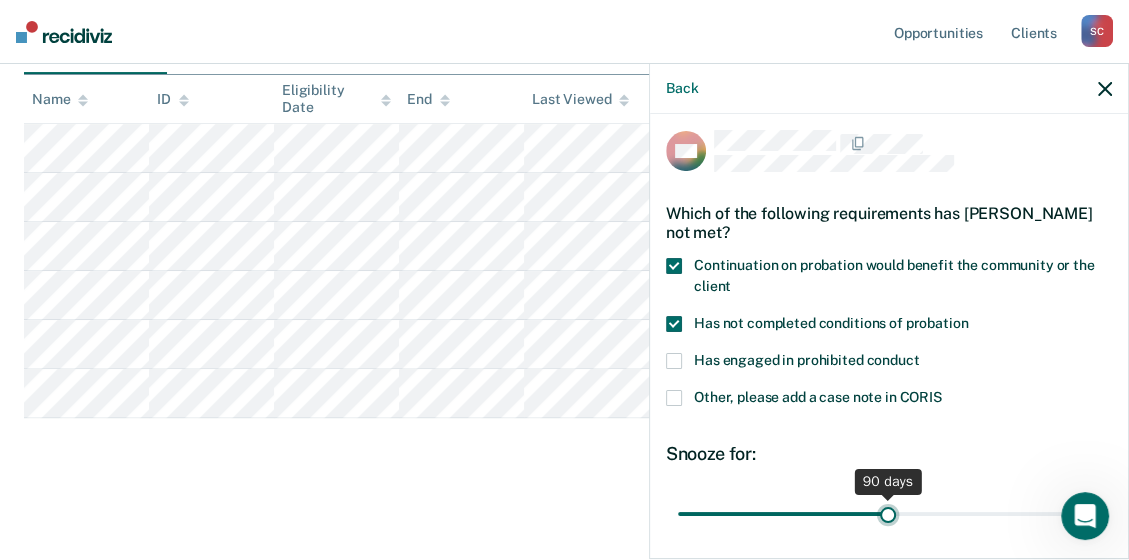 type on "90" 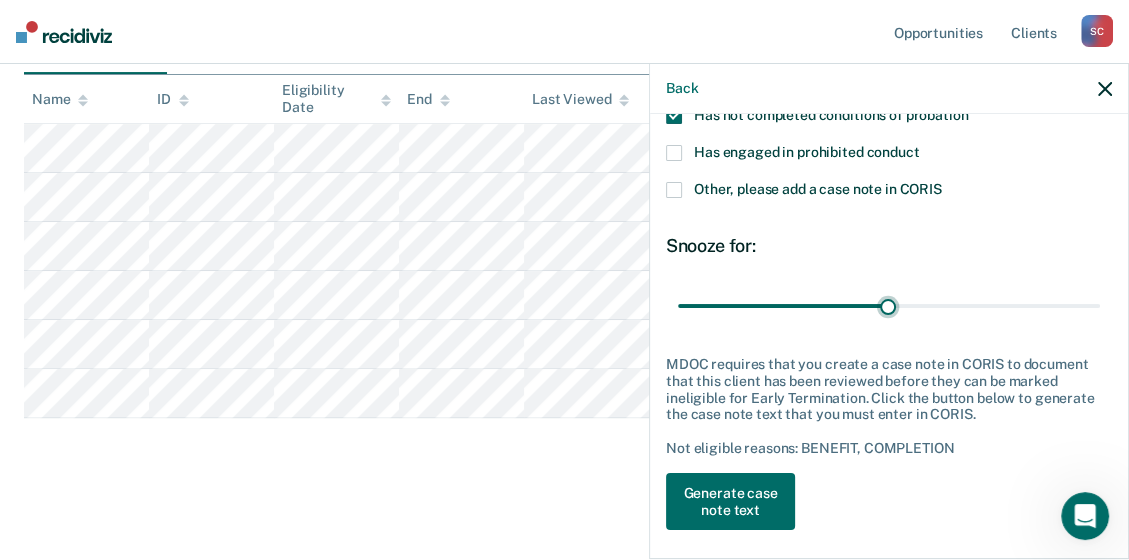 scroll, scrollTop: 224, scrollLeft: 0, axis: vertical 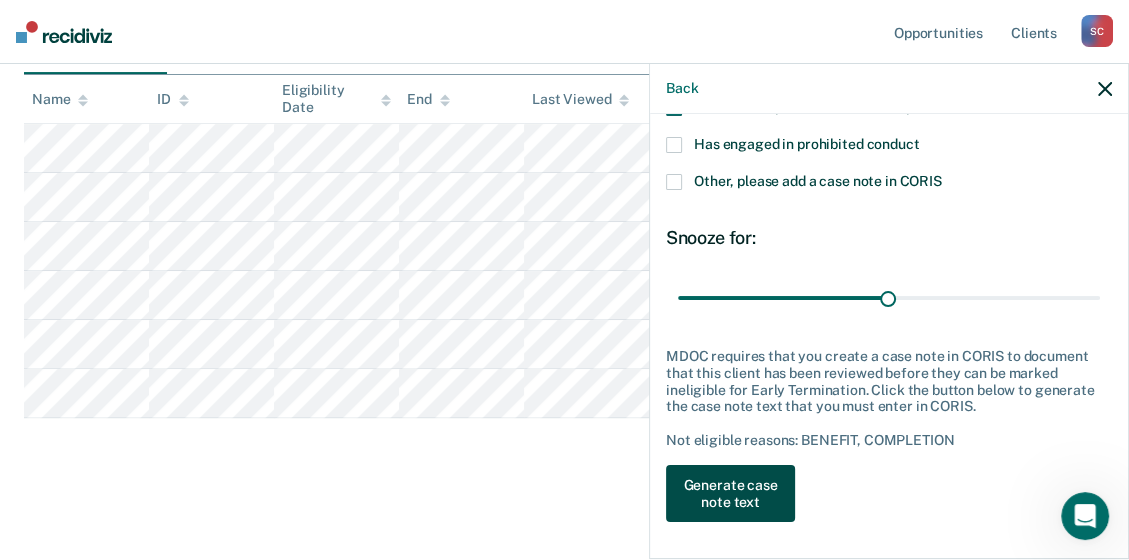 click on "Generate case note text" at bounding box center (730, 494) 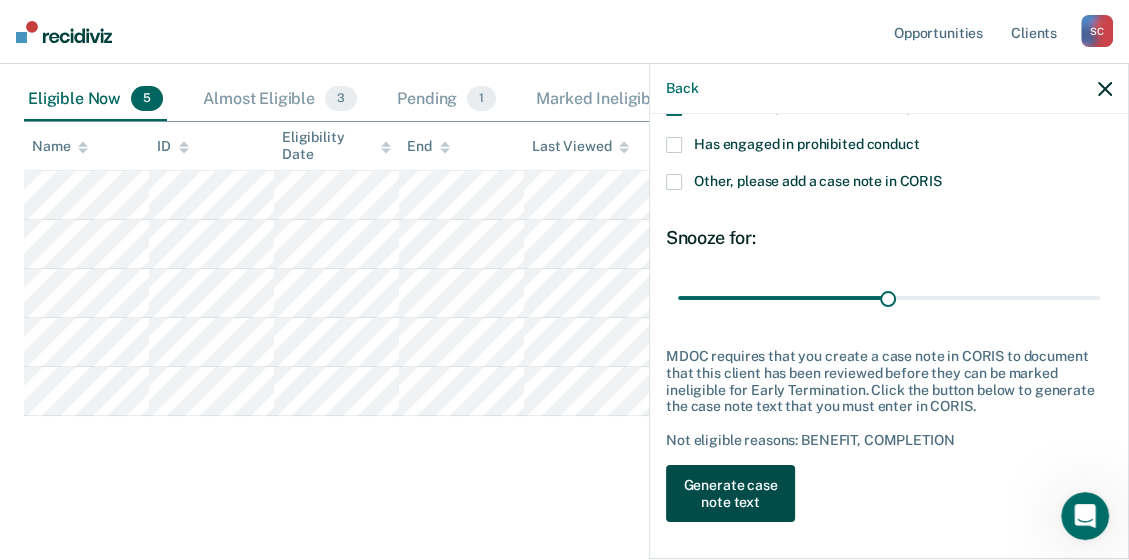 scroll, scrollTop: 300, scrollLeft: 0, axis: vertical 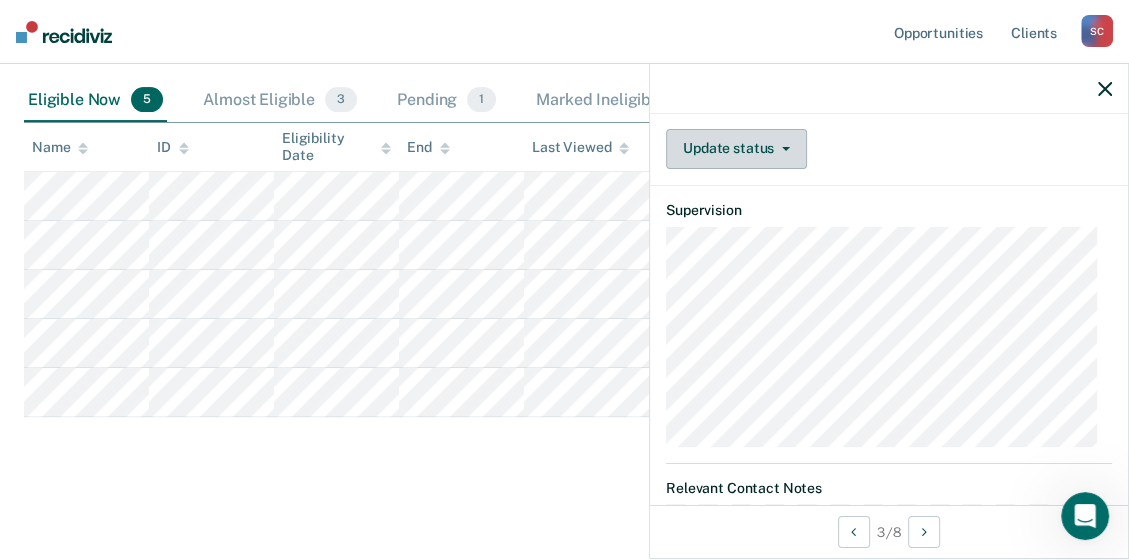click on "Update status" at bounding box center [736, 149] 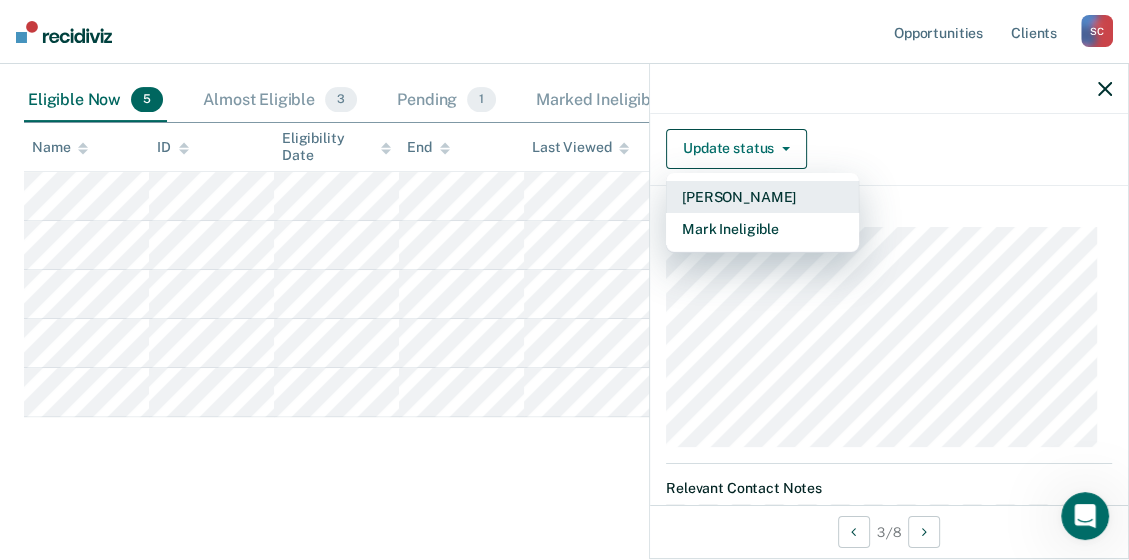 click on "[PERSON_NAME]" at bounding box center (762, 197) 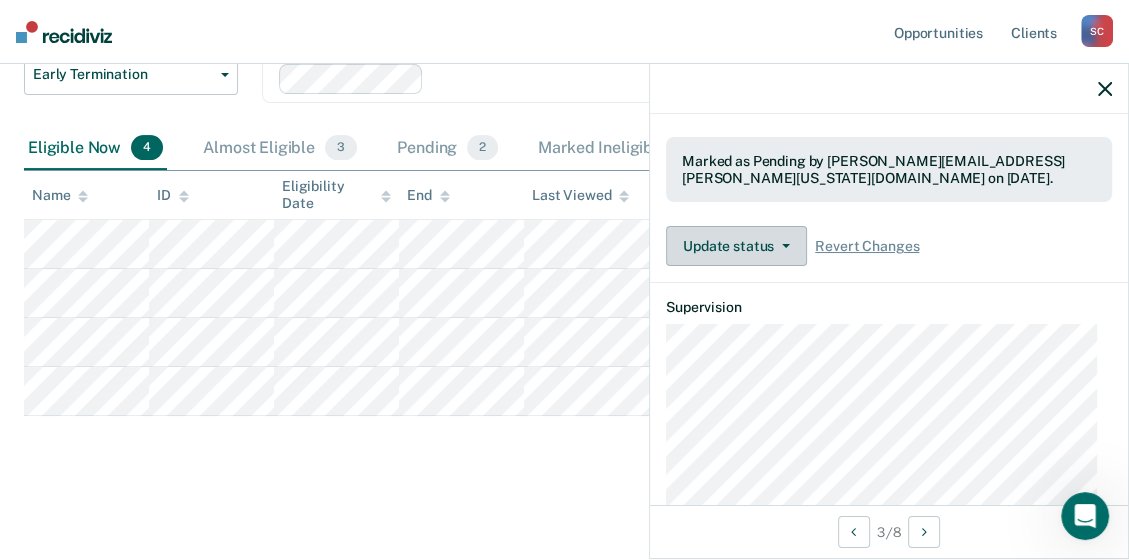 scroll, scrollTop: 250, scrollLeft: 0, axis: vertical 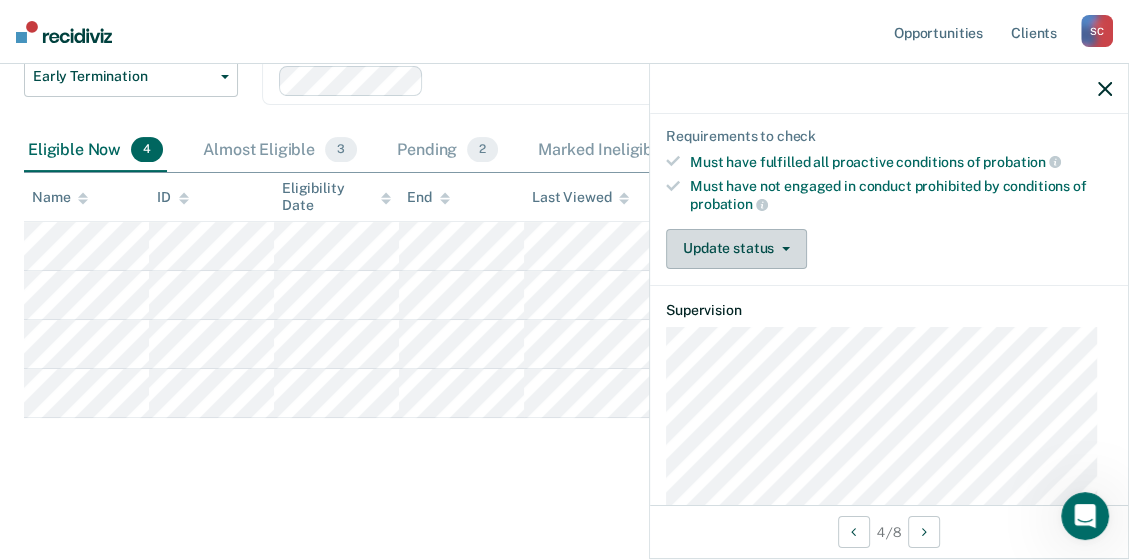 click on "Update status" at bounding box center (736, 249) 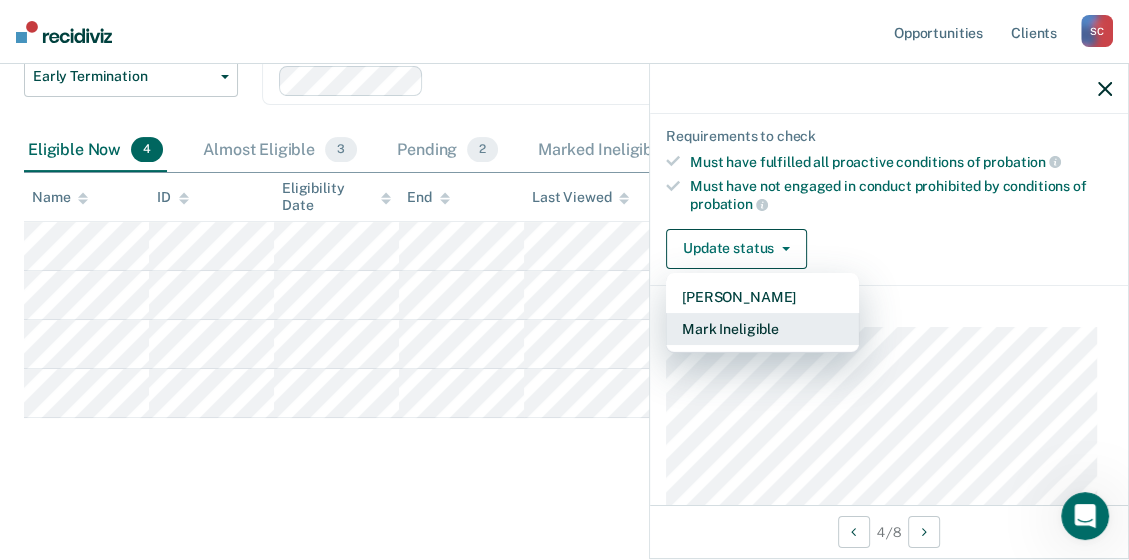 click on "Mark Ineligible" at bounding box center [762, 329] 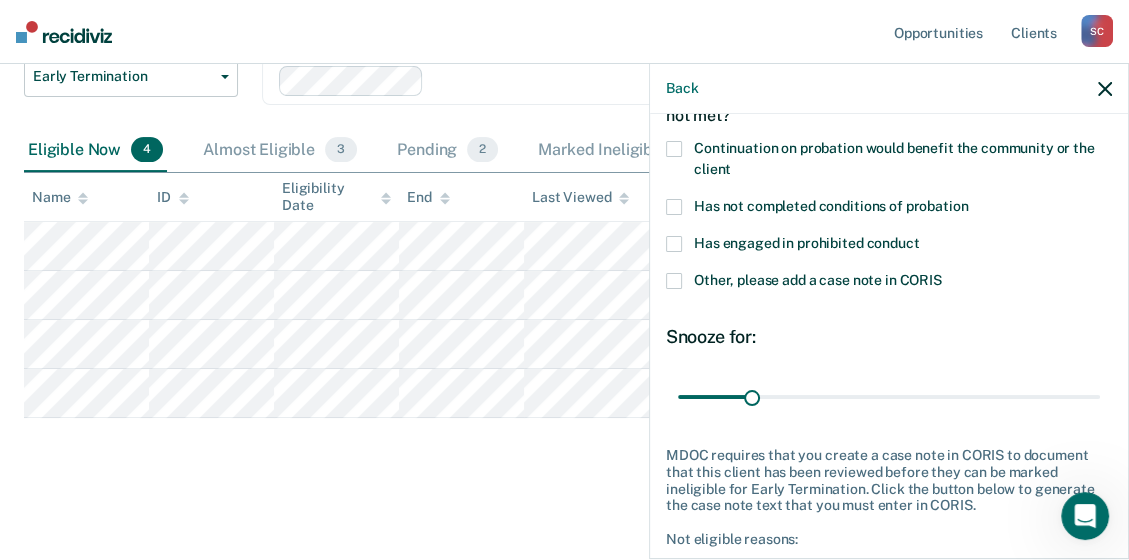 scroll, scrollTop: 124, scrollLeft: 0, axis: vertical 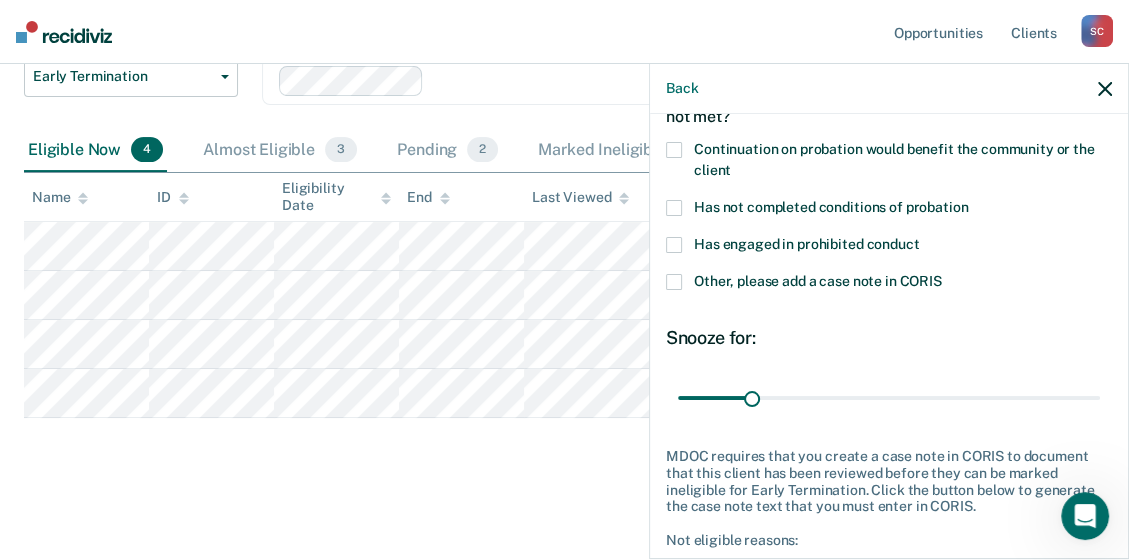 click at bounding box center (674, 208) 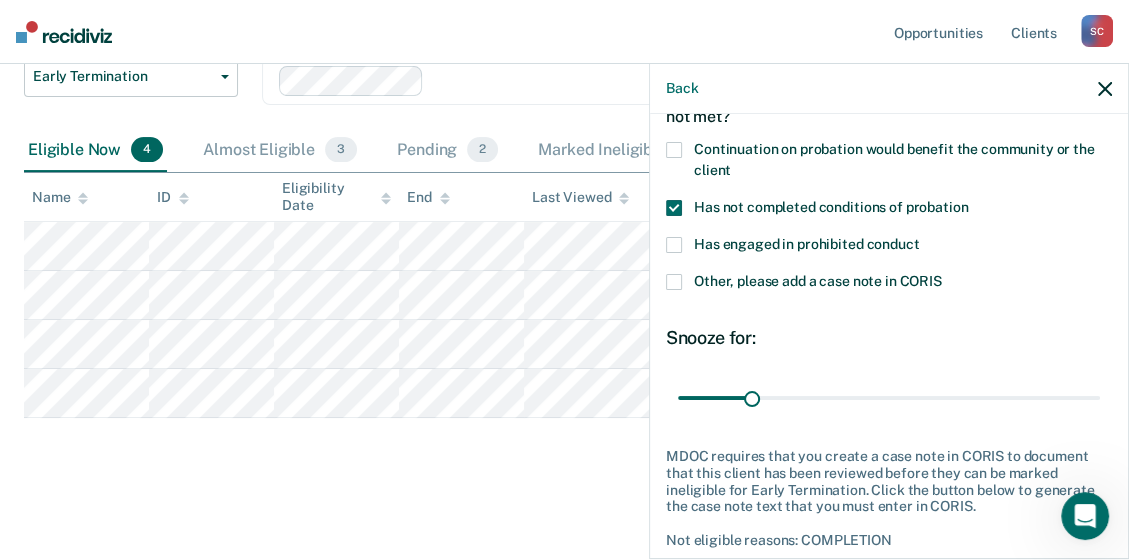 click on "ER   Which of the following requirements has [PERSON_NAME] not met? Continuation on probation would benefit the community or the client Has not completed conditions of probation Has engaged in prohibited conduct Other, please add a case note in CORIS Snooze for: 30 days MDOC requires that you create a case note in CORIS to document that this client has been reviewed before they can be marked ineligible for Early Termination. Click the button below to generate the case note text that you must enter in CORIS. Not eligible reasons: COMPLETION Generate case note text" at bounding box center [889, 324] 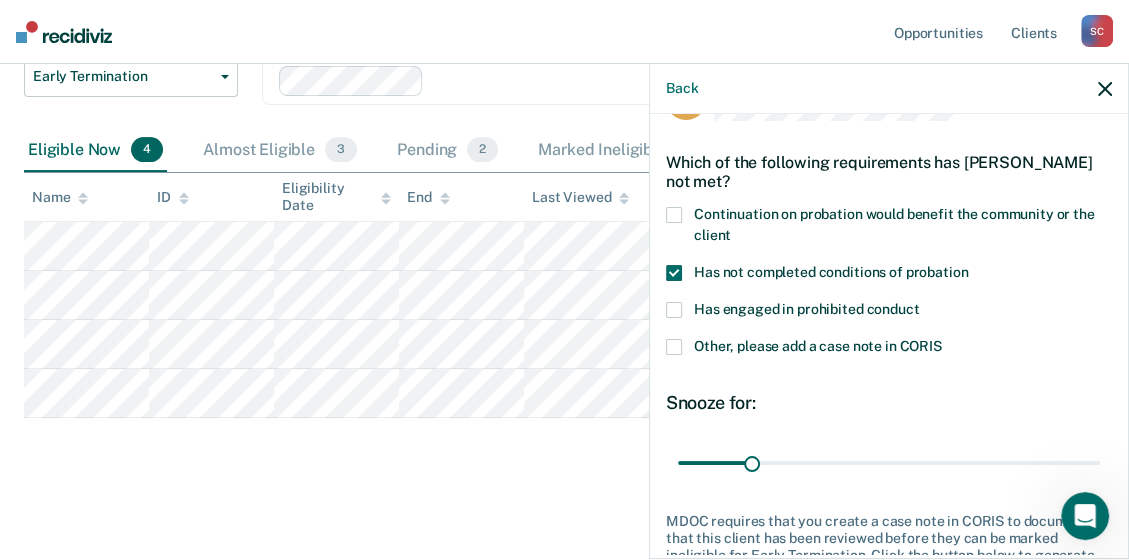 scroll, scrollTop: 24, scrollLeft: 0, axis: vertical 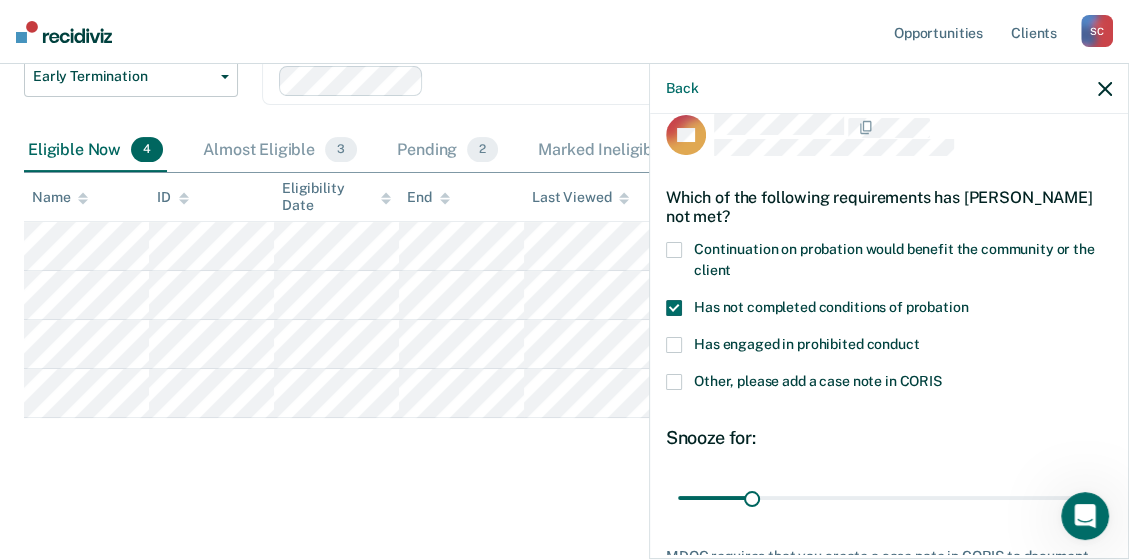 click at bounding box center (674, 250) 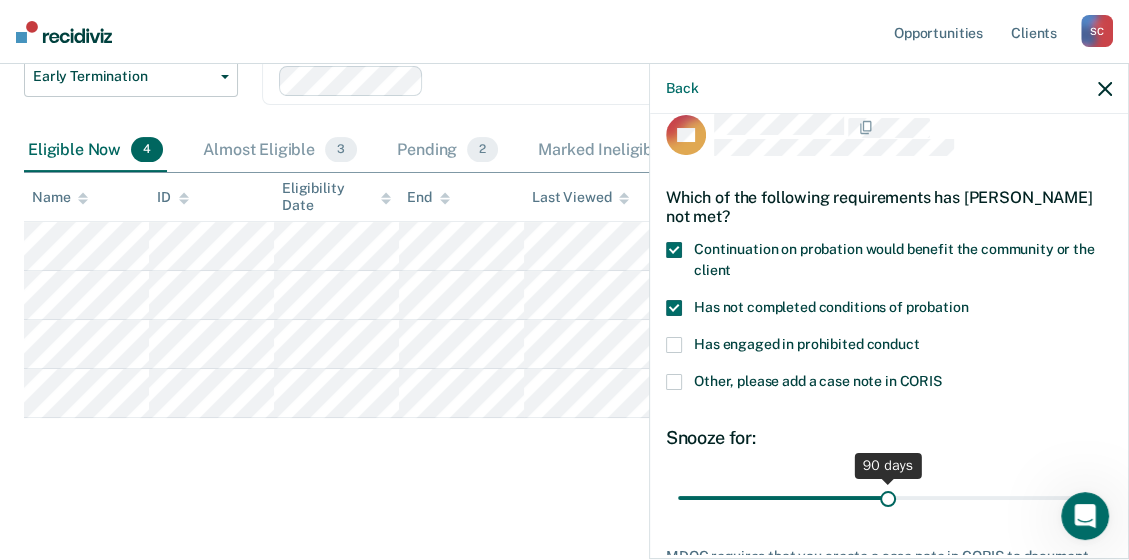 drag, startPoint x: 747, startPoint y: 496, endPoint x: 880, endPoint y: 508, distance: 133.54025 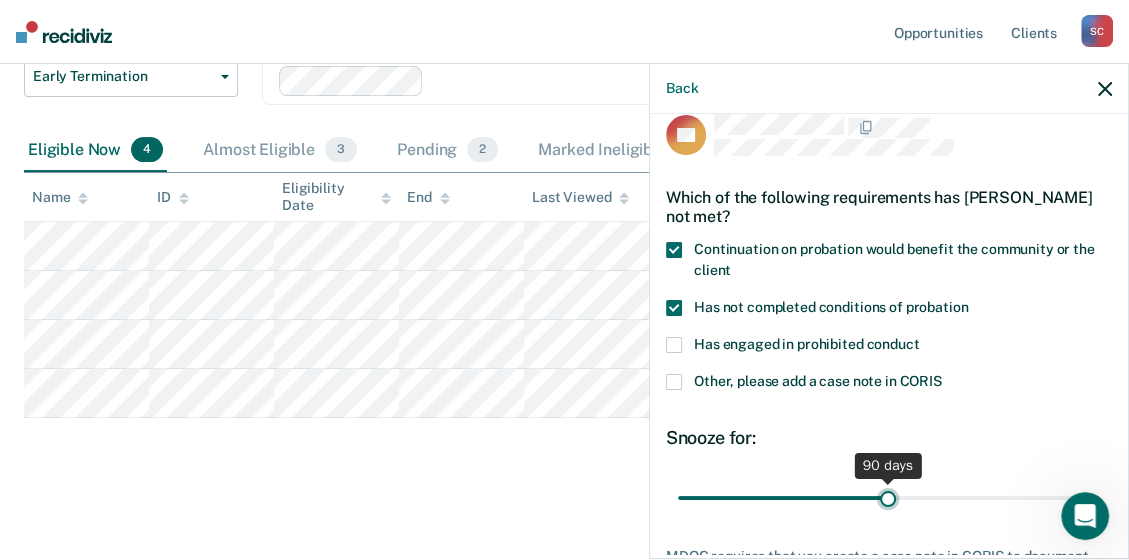 type on "90" 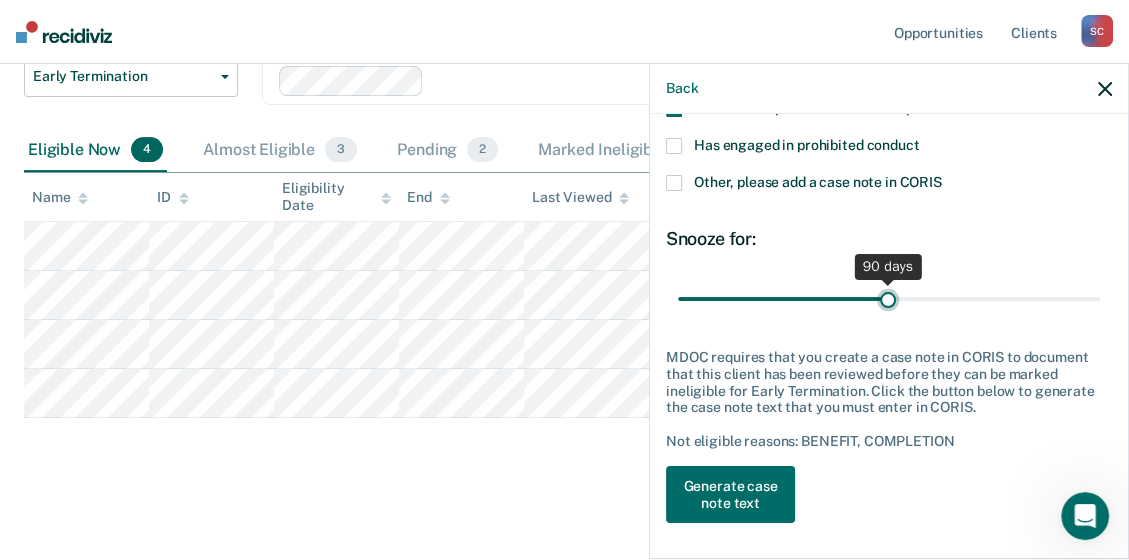 scroll, scrollTop: 224, scrollLeft: 0, axis: vertical 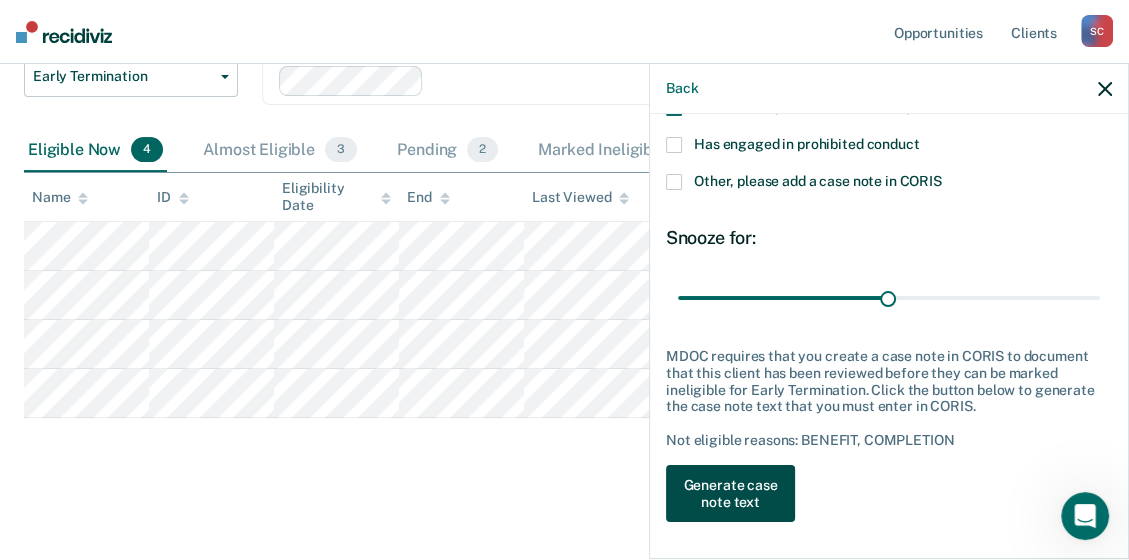 click on "Generate case note text" at bounding box center (730, 494) 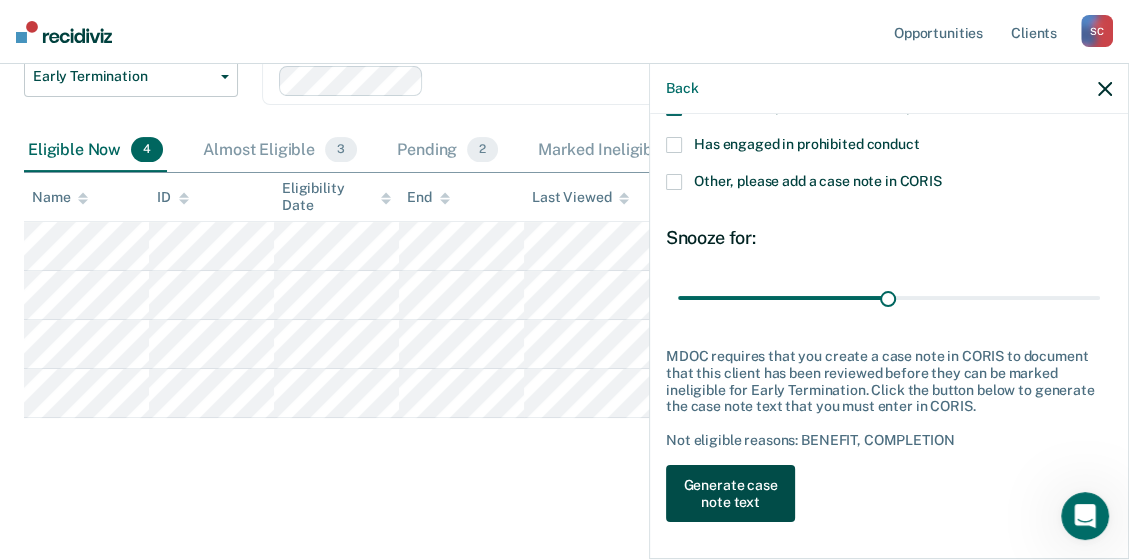scroll, scrollTop: 201, scrollLeft: 0, axis: vertical 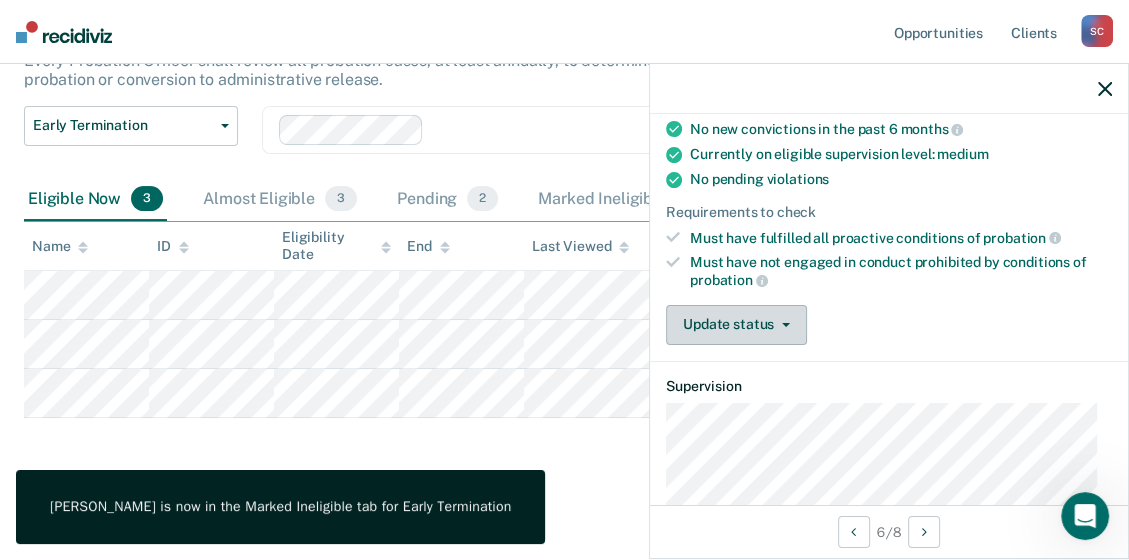 click on "Update status" at bounding box center [736, 325] 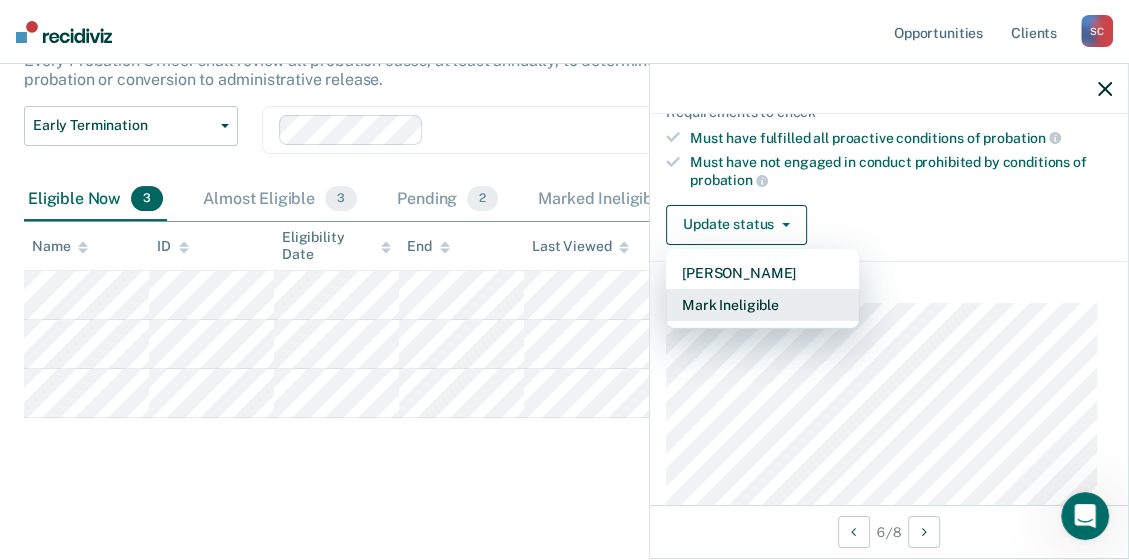 click on "Mark Ineligible" at bounding box center (762, 305) 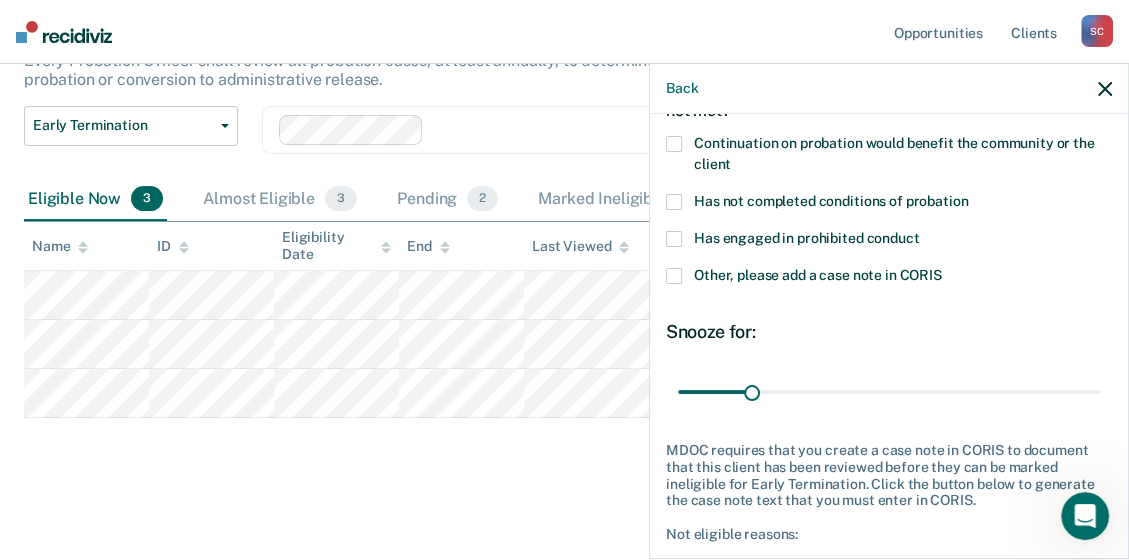 scroll, scrollTop: 0, scrollLeft: 0, axis: both 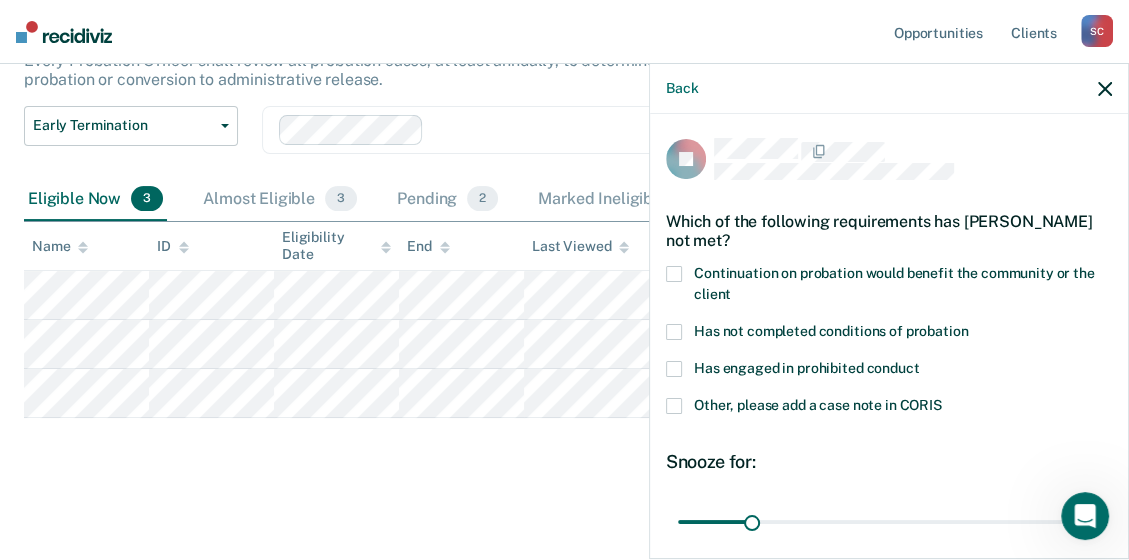 click at bounding box center (674, 274) 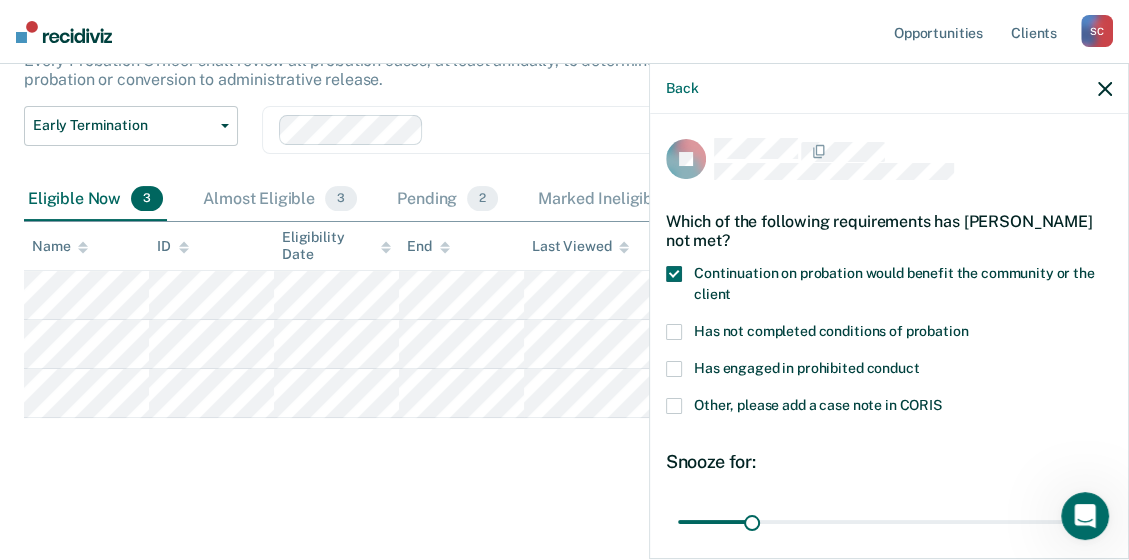 click at bounding box center (674, 332) 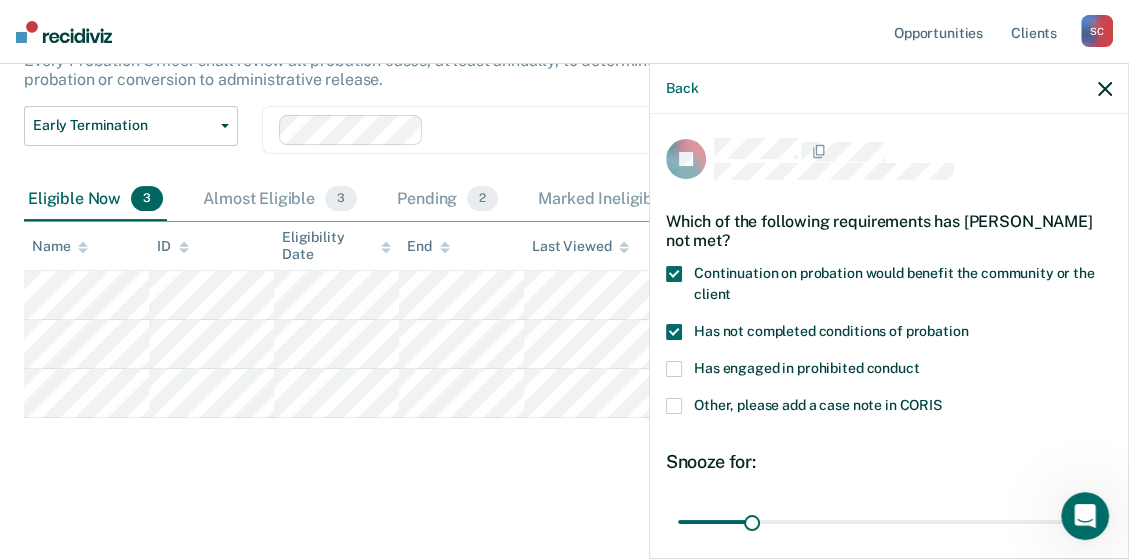 scroll, scrollTop: 100, scrollLeft: 0, axis: vertical 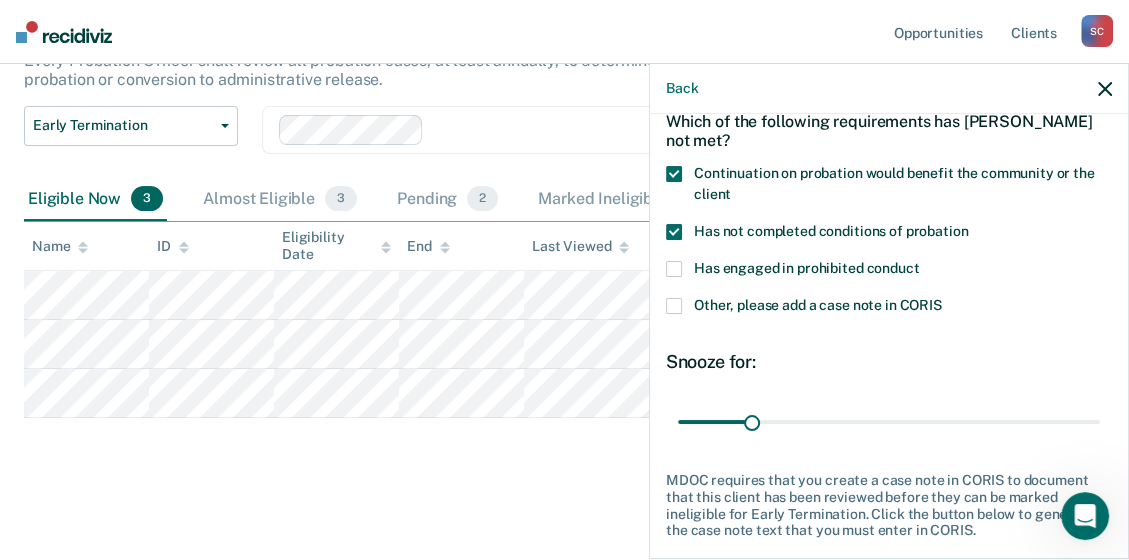 click at bounding box center [674, 269] 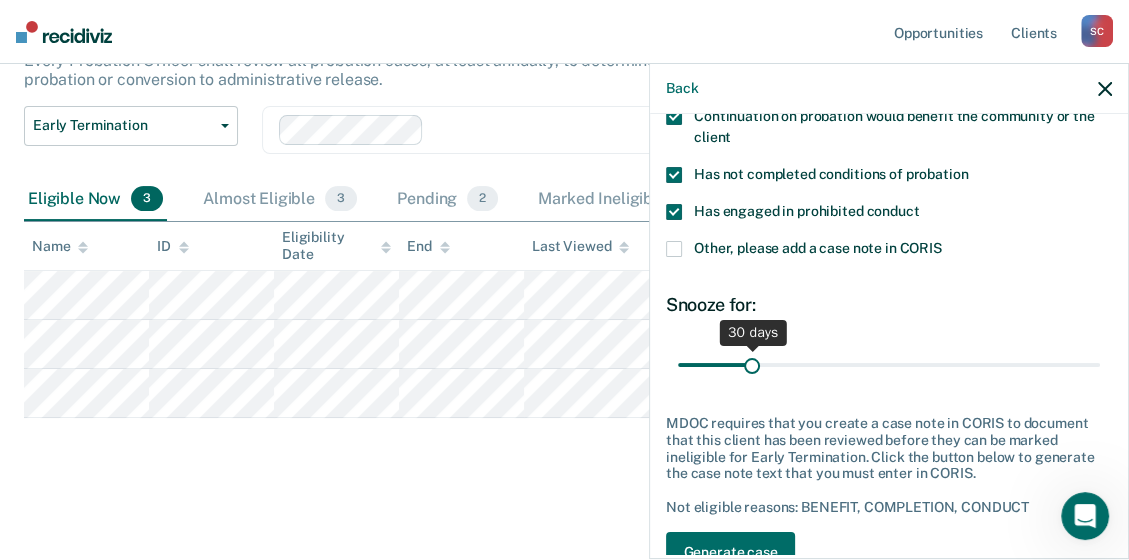 scroll, scrollTop: 200, scrollLeft: 0, axis: vertical 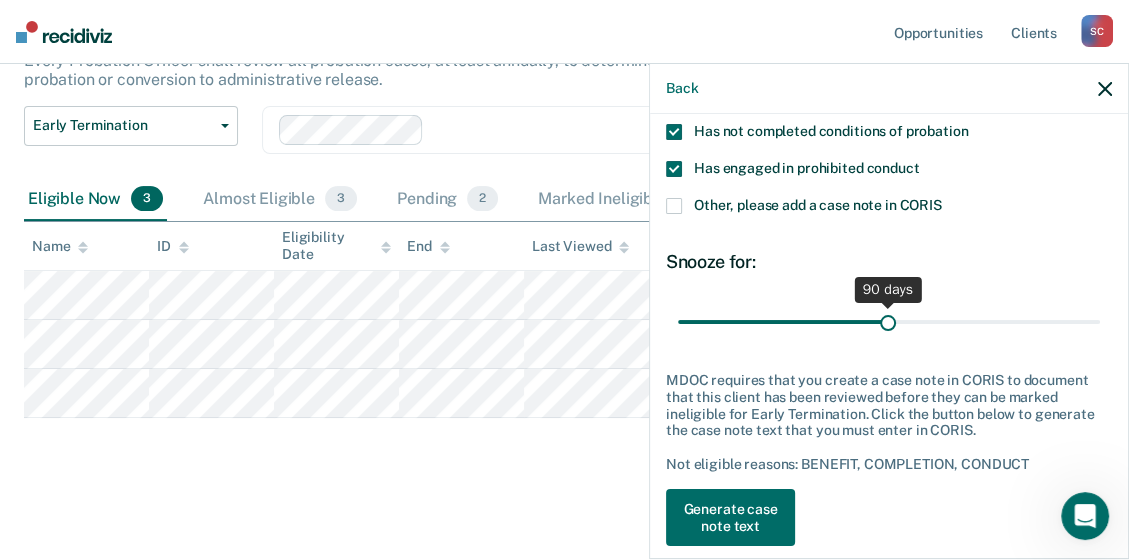 drag, startPoint x: 749, startPoint y: 317, endPoint x: 879, endPoint y: 330, distance: 130.64838 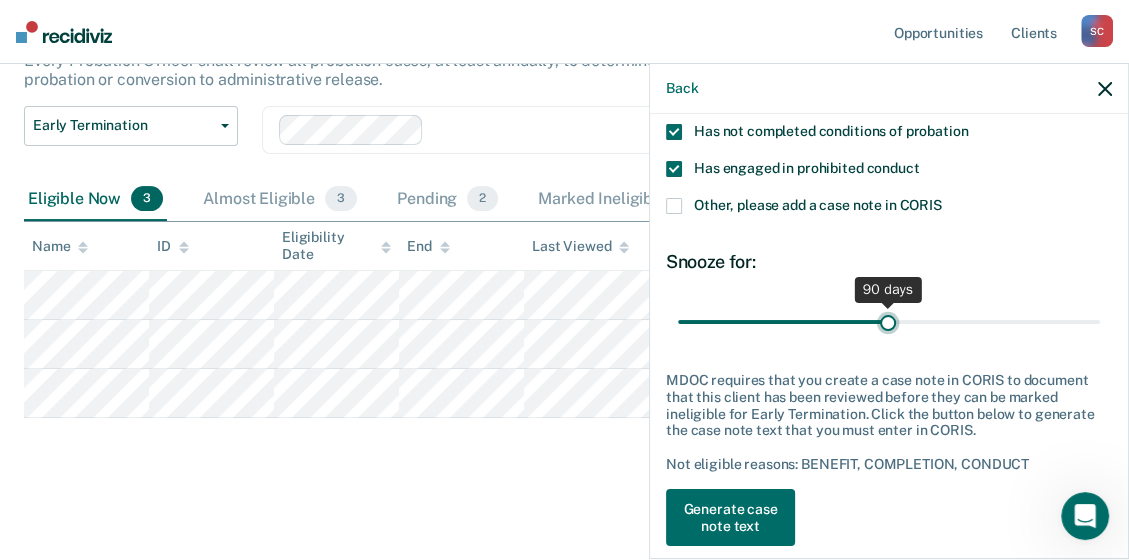 type on "90" 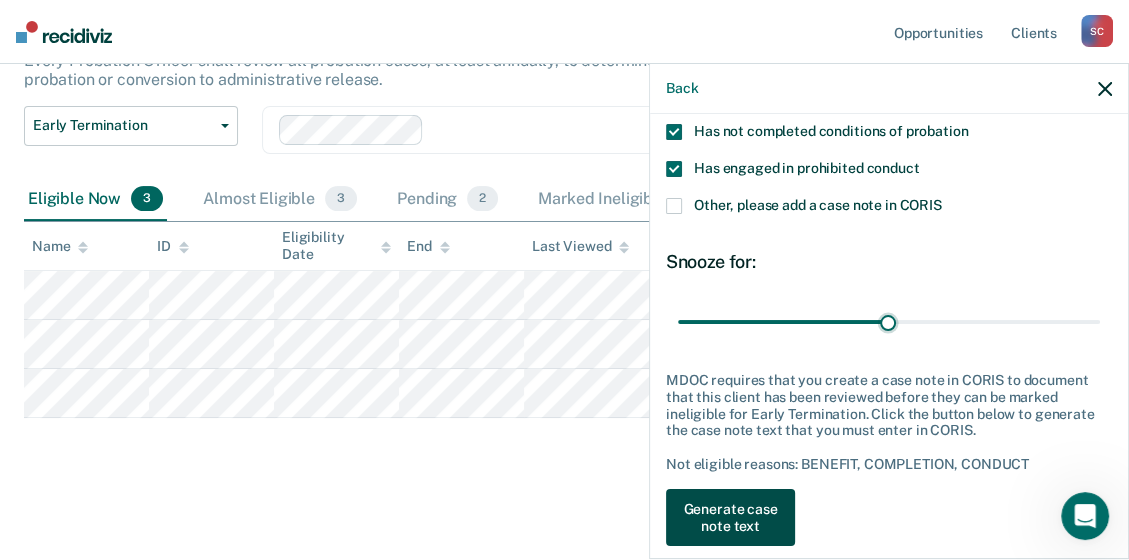 click on "Generate case note text" at bounding box center (730, 518) 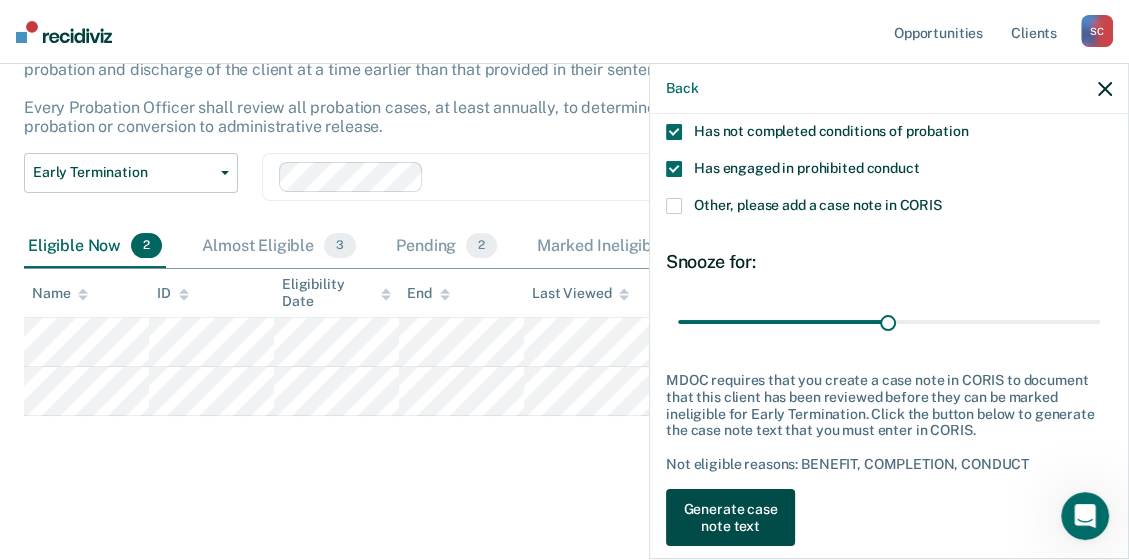 scroll, scrollTop: 152, scrollLeft: 0, axis: vertical 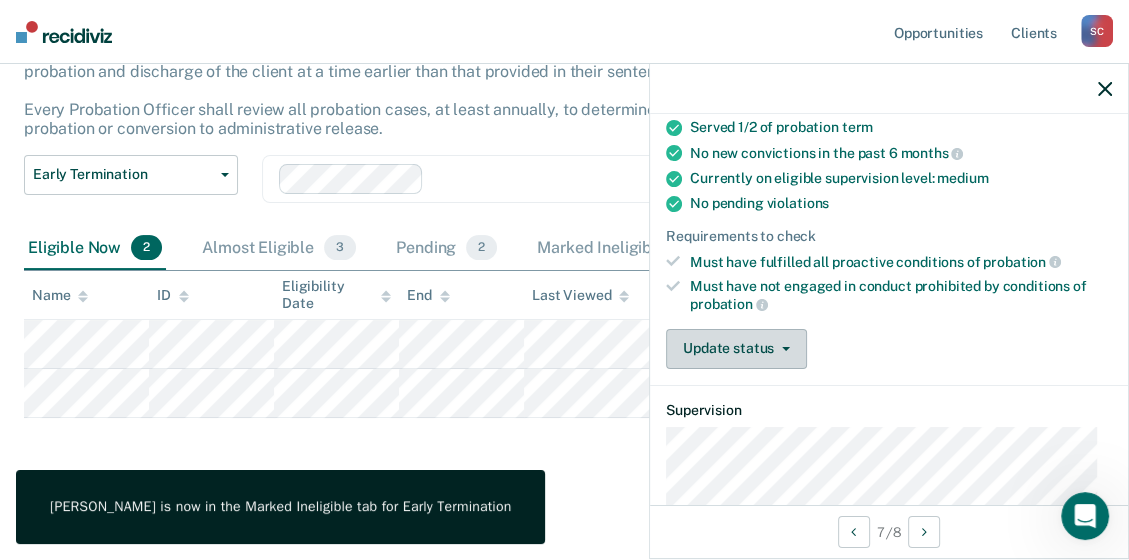 click on "Update status" at bounding box center (736, 349) 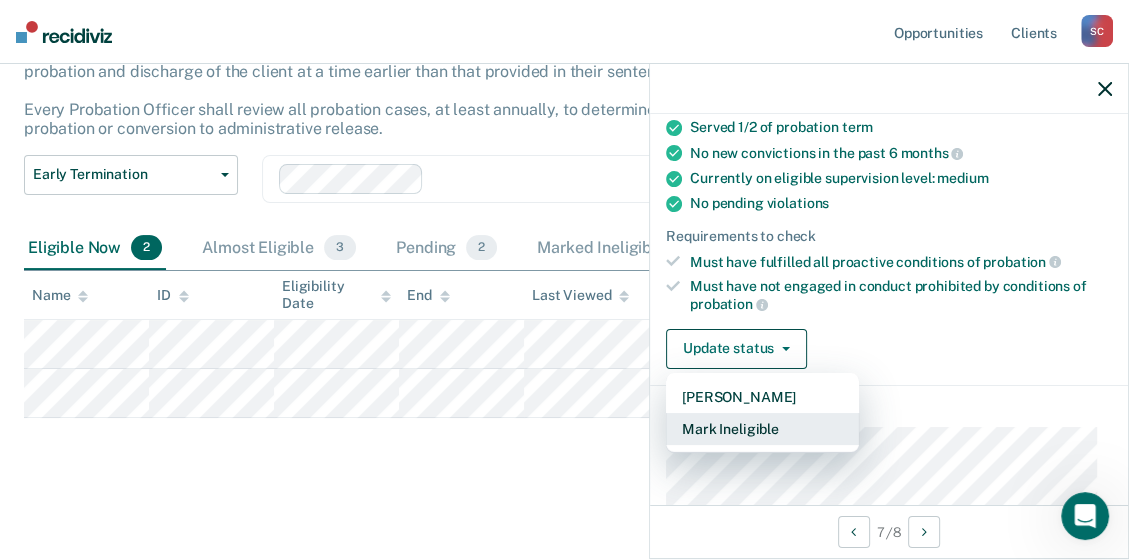 click on "Mark Ineligible" at bounding box center [762, 429] 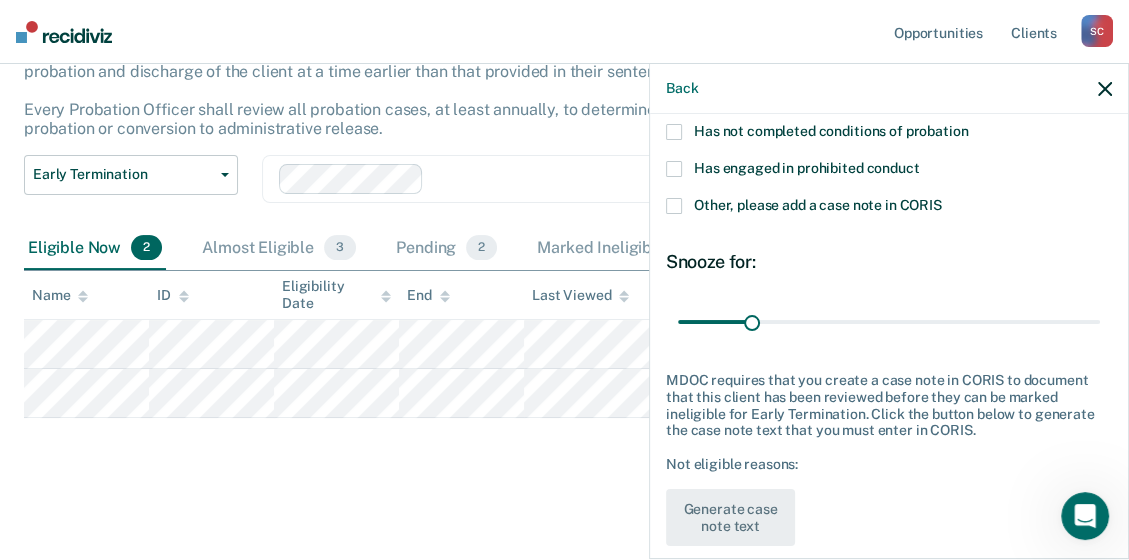 scroll, scrollTop: 0, scrollLeft: 0, axis: both 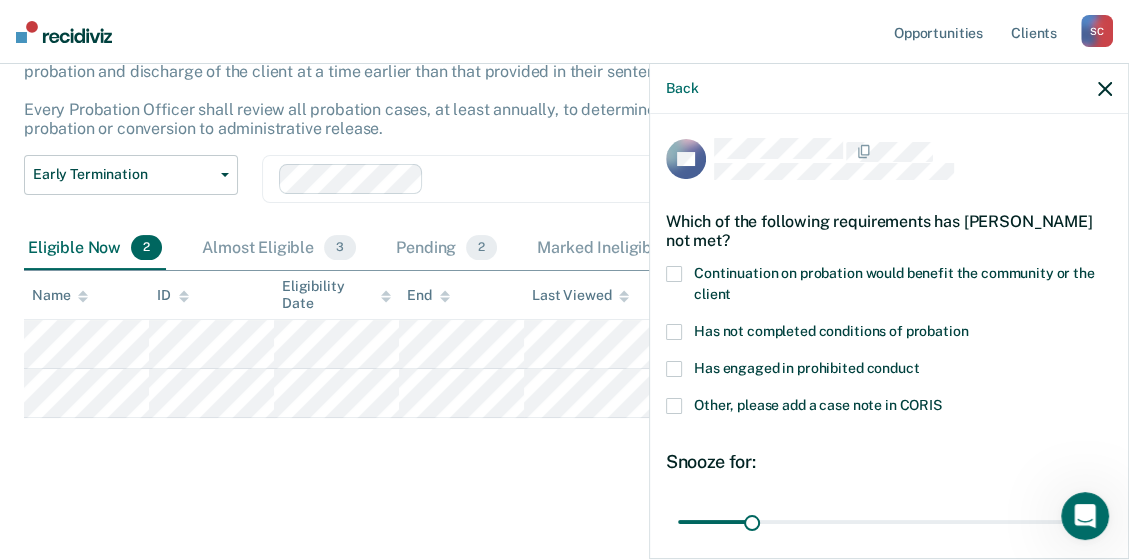 click at bounding box center (674, 369) 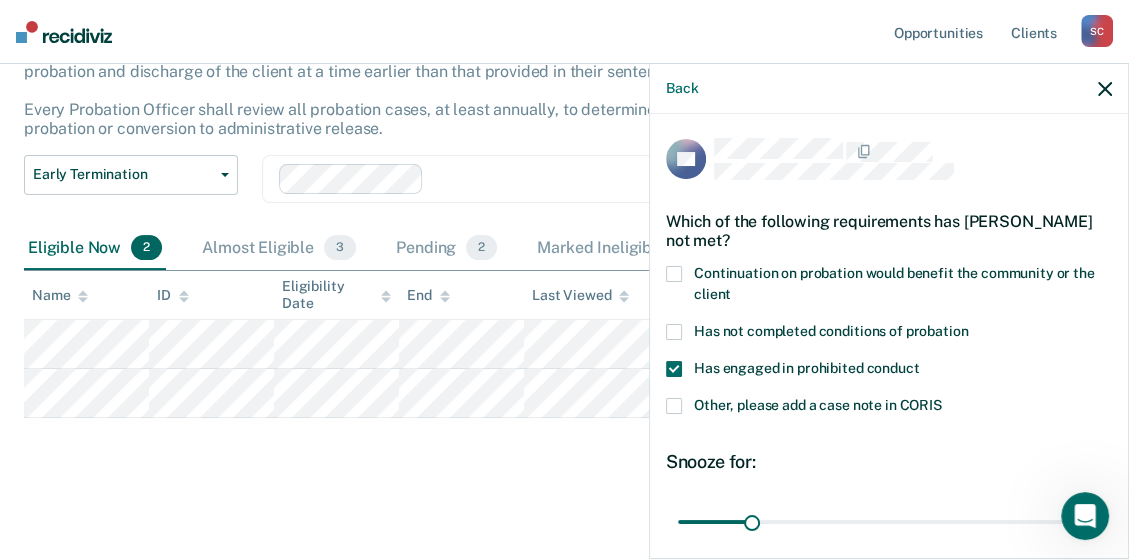 click on "AR   Which of the following requirements has [PERSON_NAME] not met? Continuation on probation would benefit the community or the client Has not completed conditions of probation Has engaged in prohibited conduct Other, please add a case note in CORIS Snooze for: 30 days MDOC requires that you create a case note in CORIS to document that this client has been reviewed before they can be marked ineligible for Early Termination. Click the button below to generate the case note text that you must enter in CORIS. Not eligible reasons: CONDUCT Generate case note text" at bounding box center [889, 334] 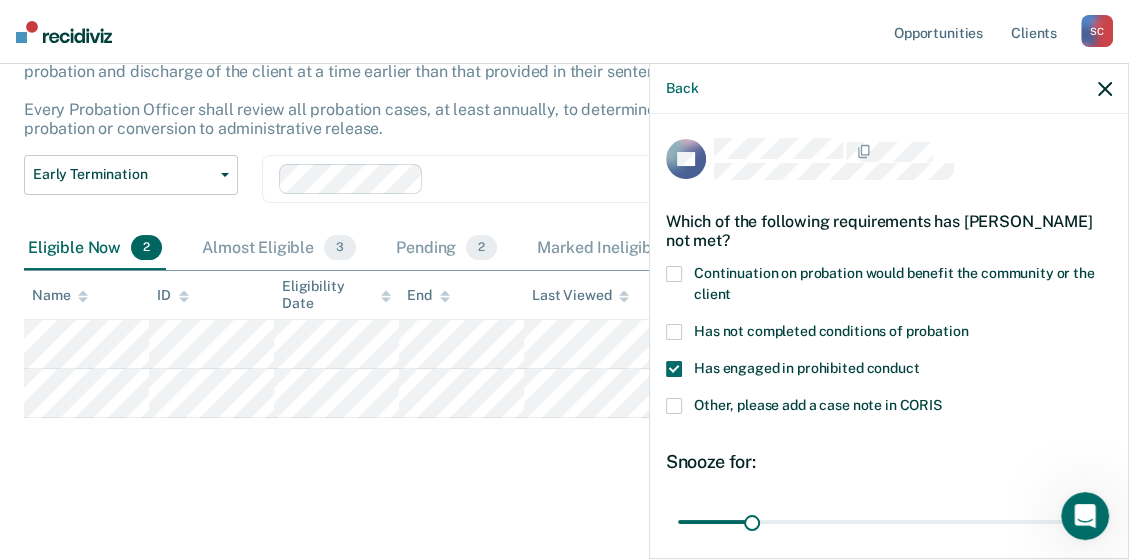 click at bounding box center [674, 332] 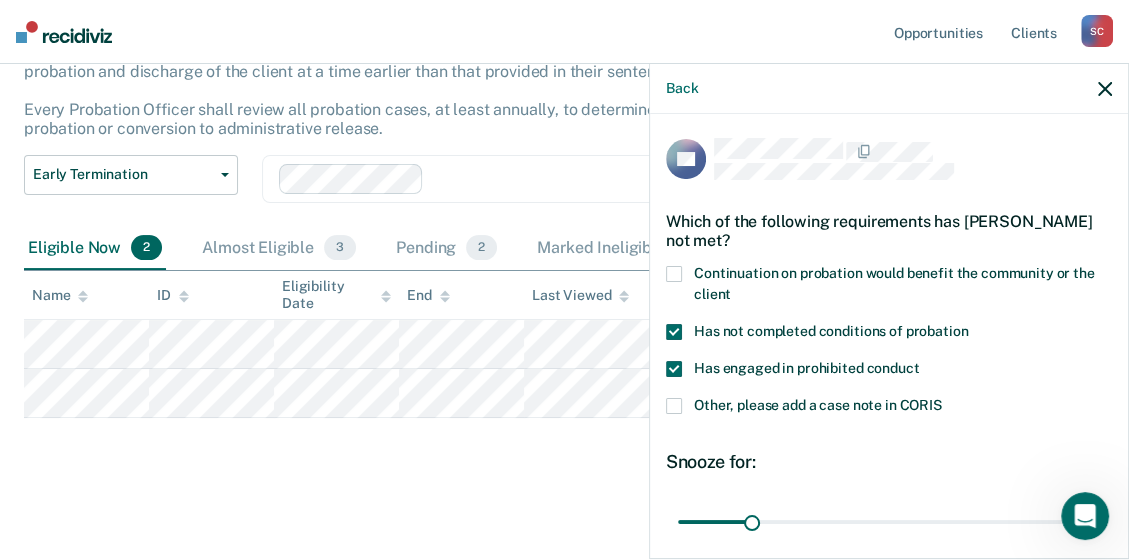 click on "Continuation on probation would benefit the community or the client" at bounding box center [889, 287] 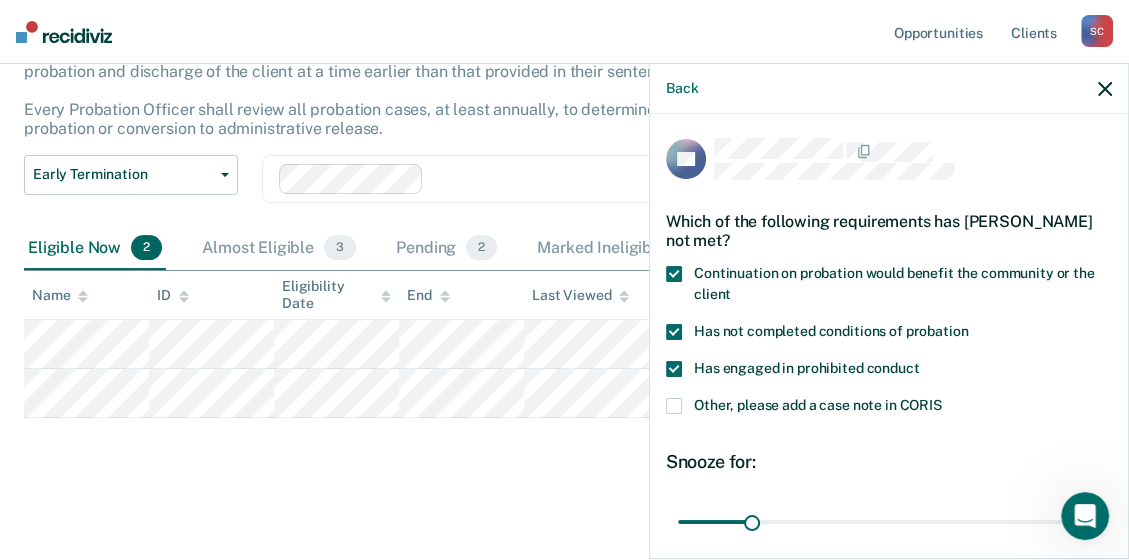 click at bounding box center [674, 274] 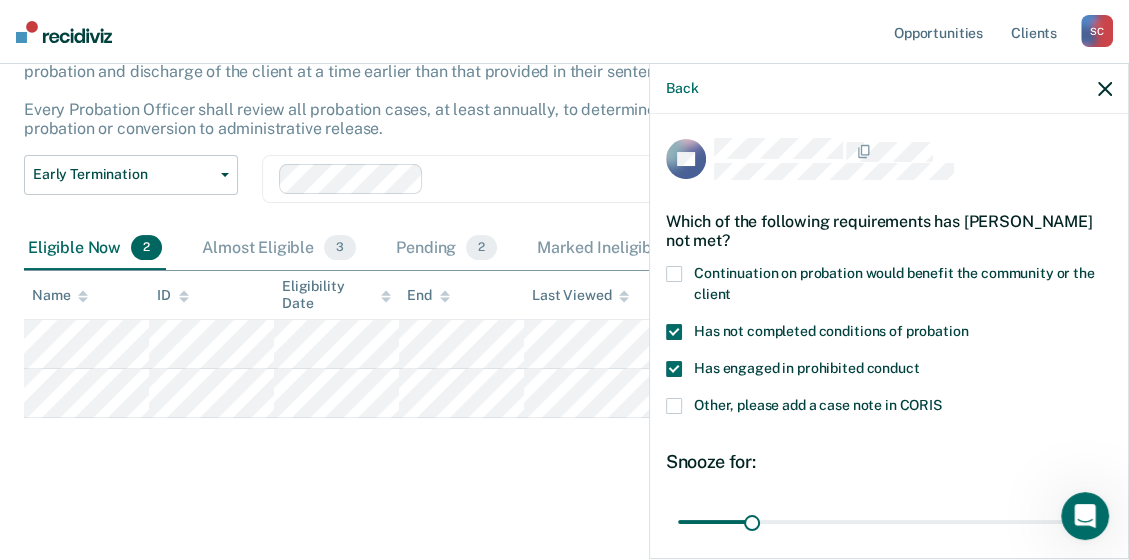click at bounding box center [674, 274] 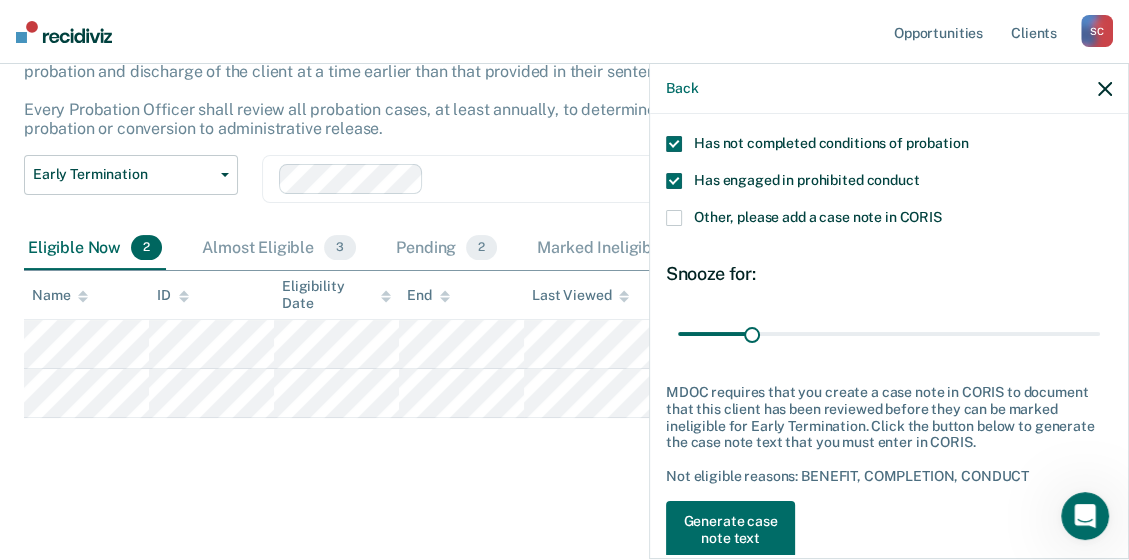scroll, scrollTop: 200, scrollLeft: 0, axis: vertical 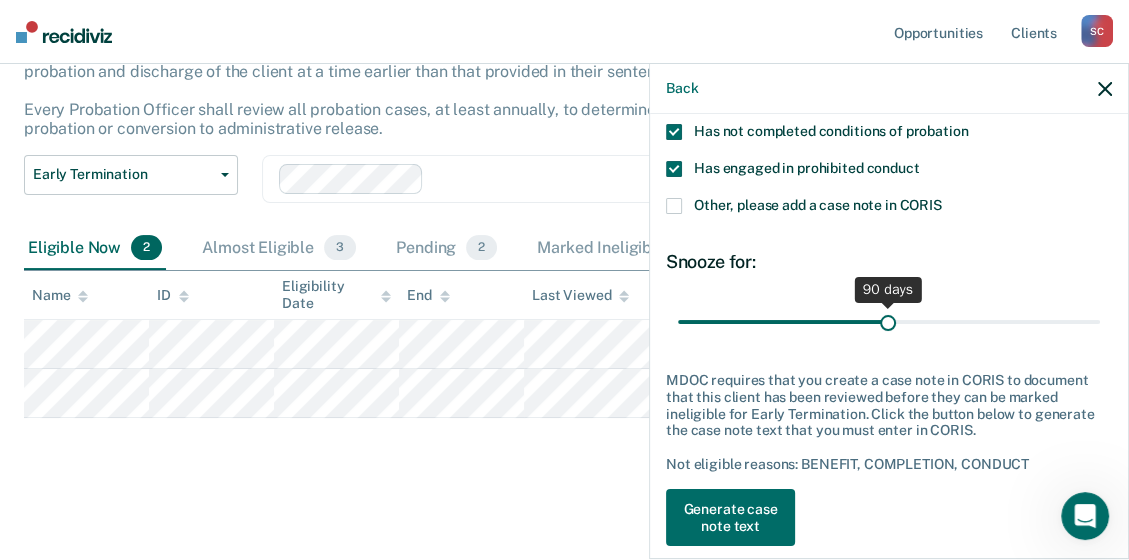 drag, startPoint x: 750, startPoint y: 322, endPoint x: 880, endPoint y: 332, distance: 130.38405 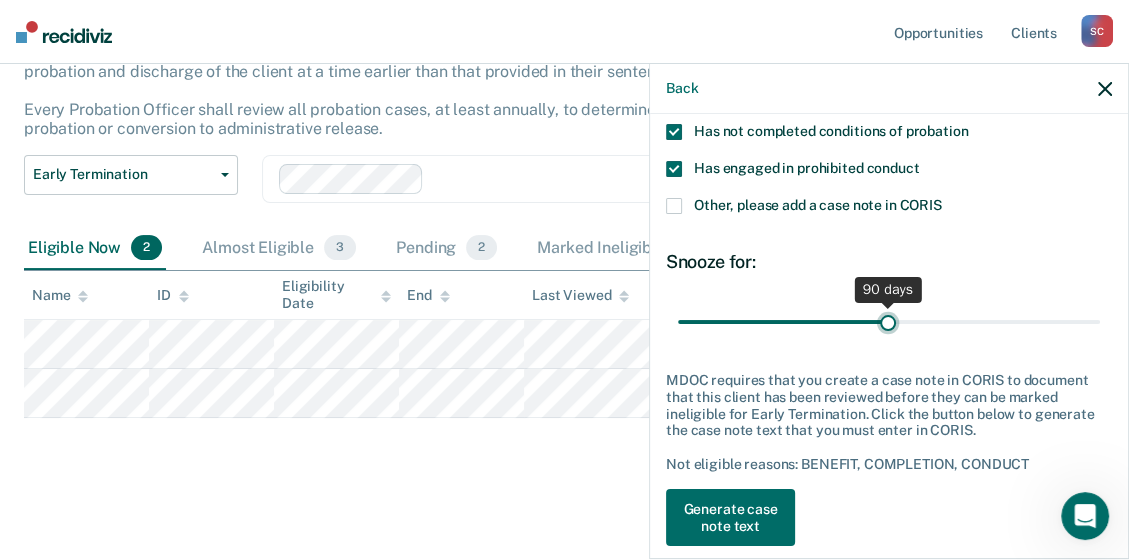 type on "90" 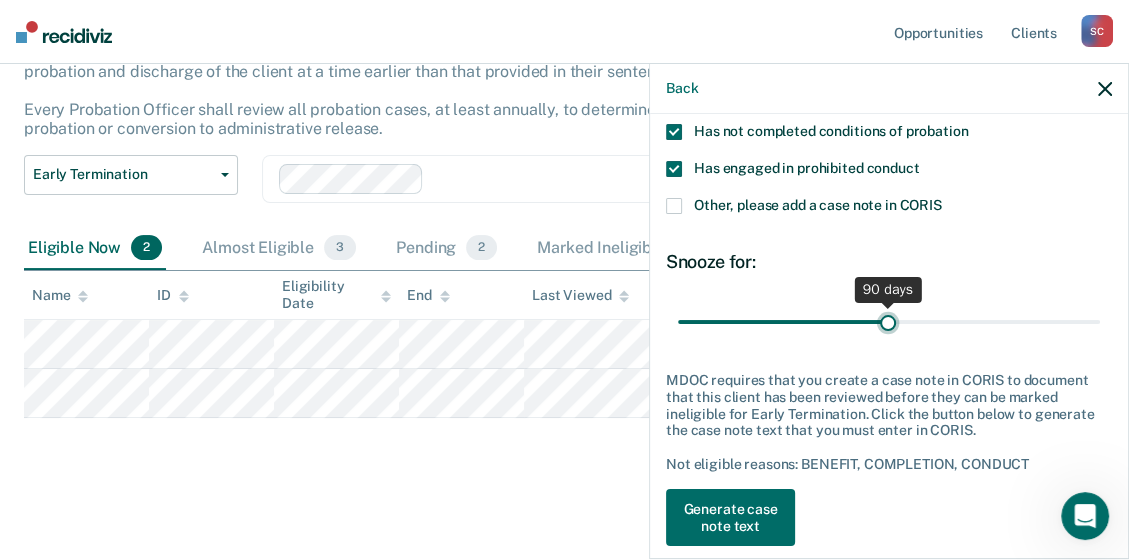click at bounding box center [889, 322] 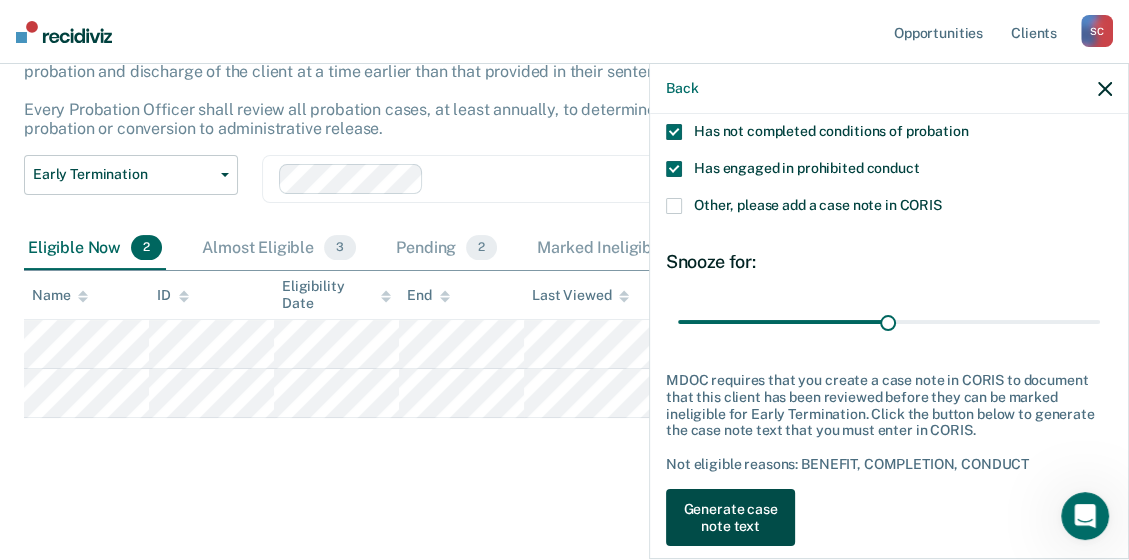 click on "Generate case note text" at bounding box center (730, 518) 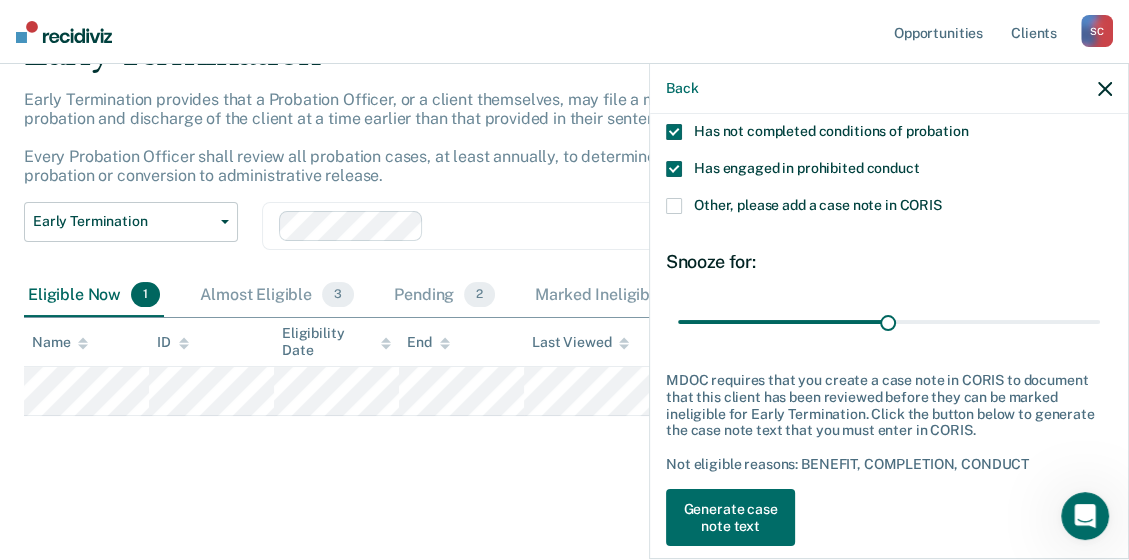 scroll, scrollTop: 104, scrollLeft: 0, axis: vertical 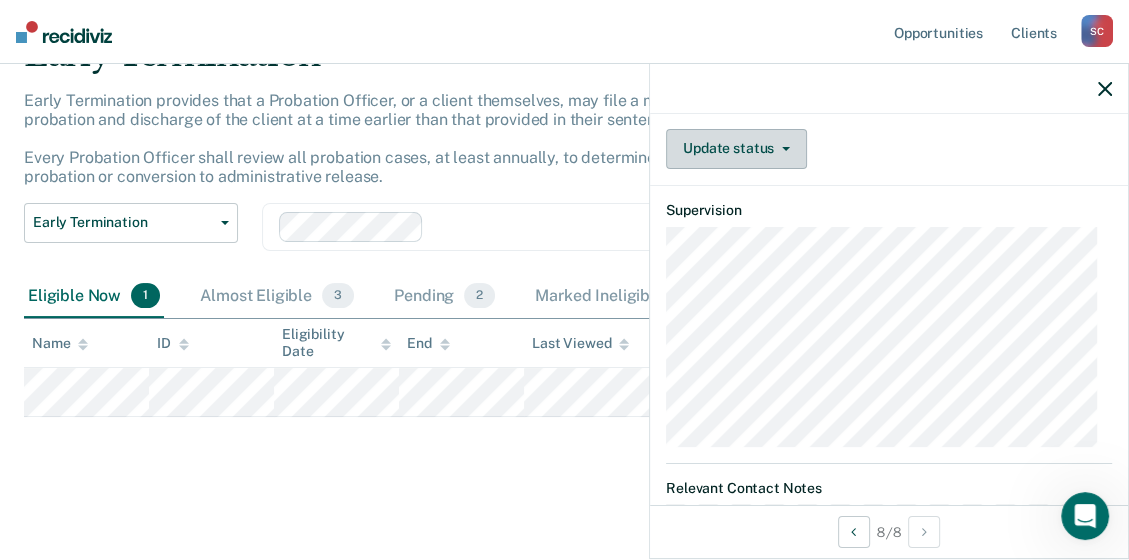 click on "Update status" at bounding box center (736, 149) 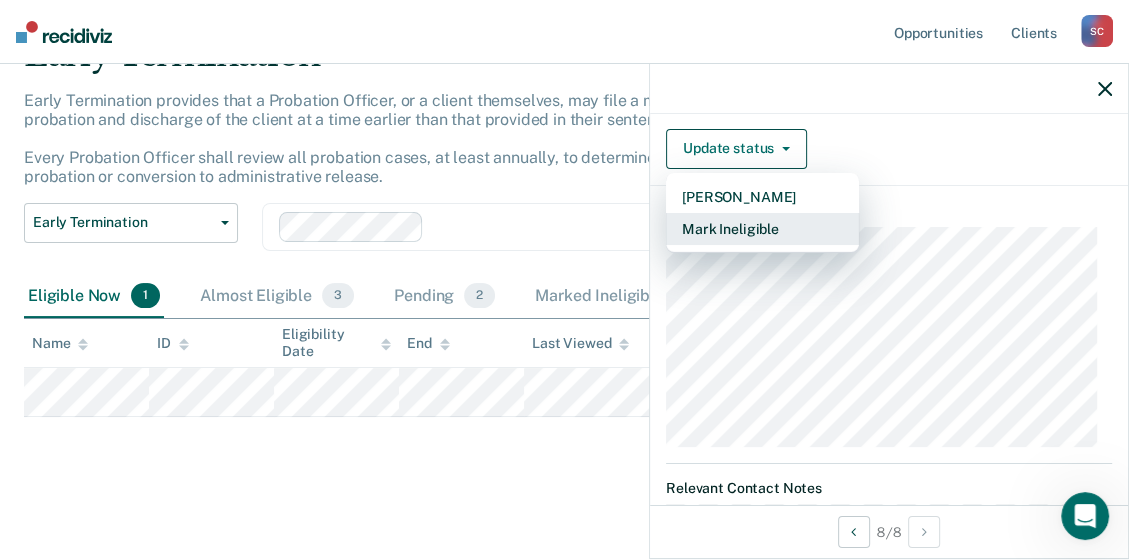 click on "Mark Ineligible" at bounding box center [762, 229] 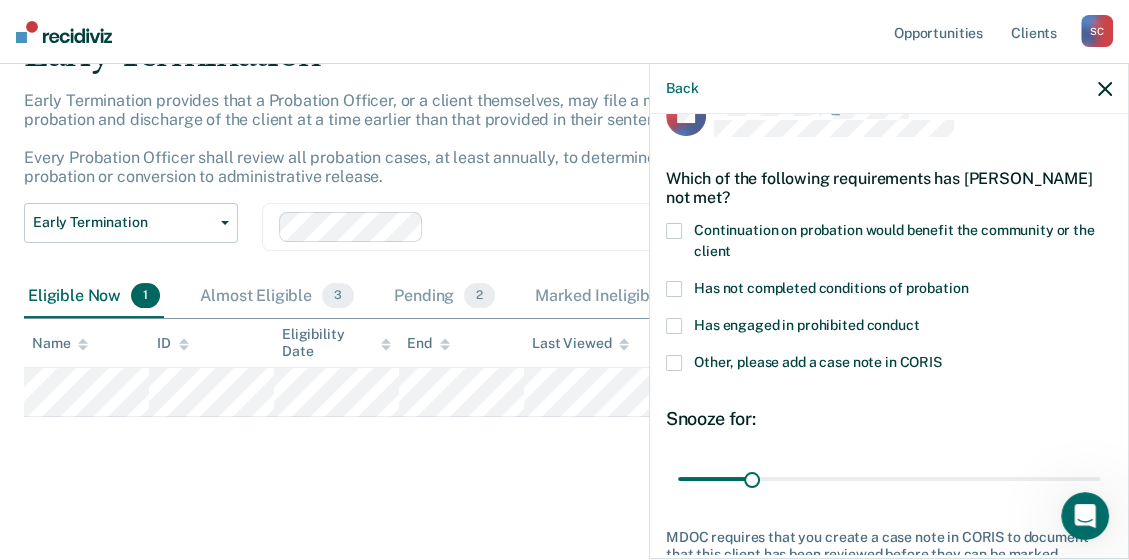 scroll, scrollTop: 24, scrollLeft: 0, axis: vertical 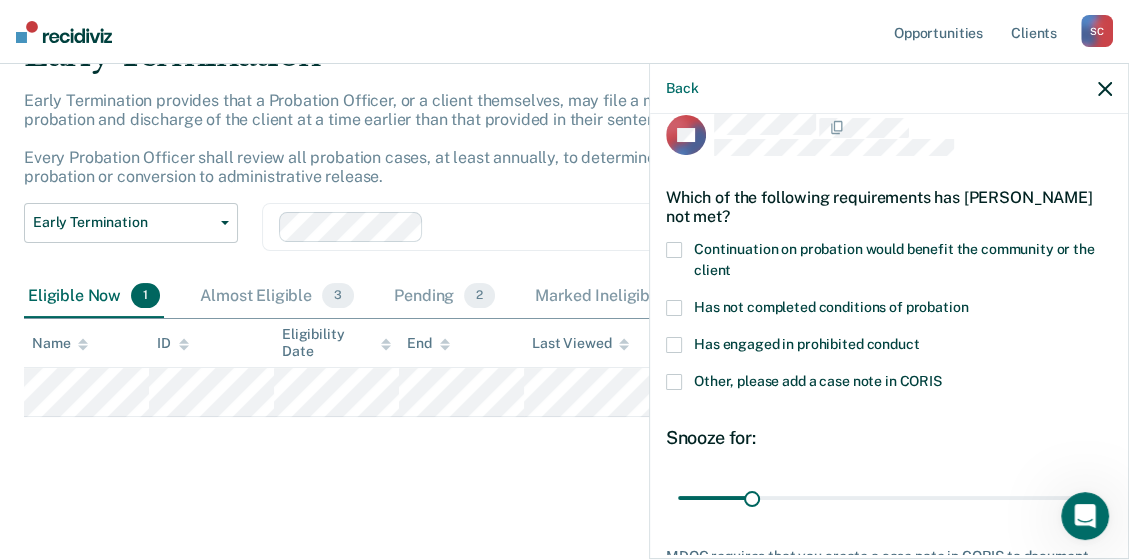 click at bounding box center (674, 250) 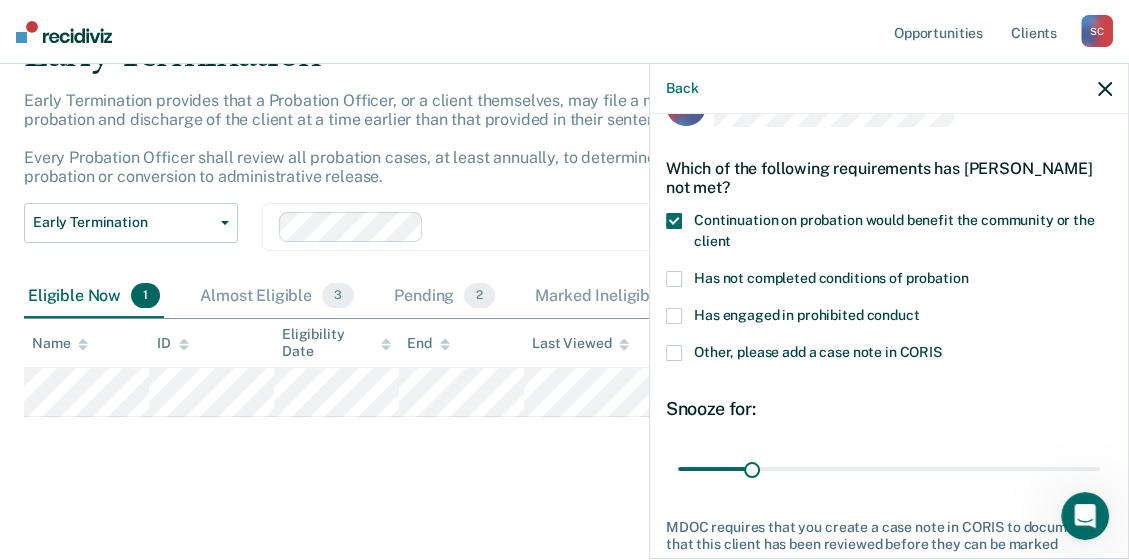 scroll, scrollTop: 0, scrollLeft: 0, axis: both 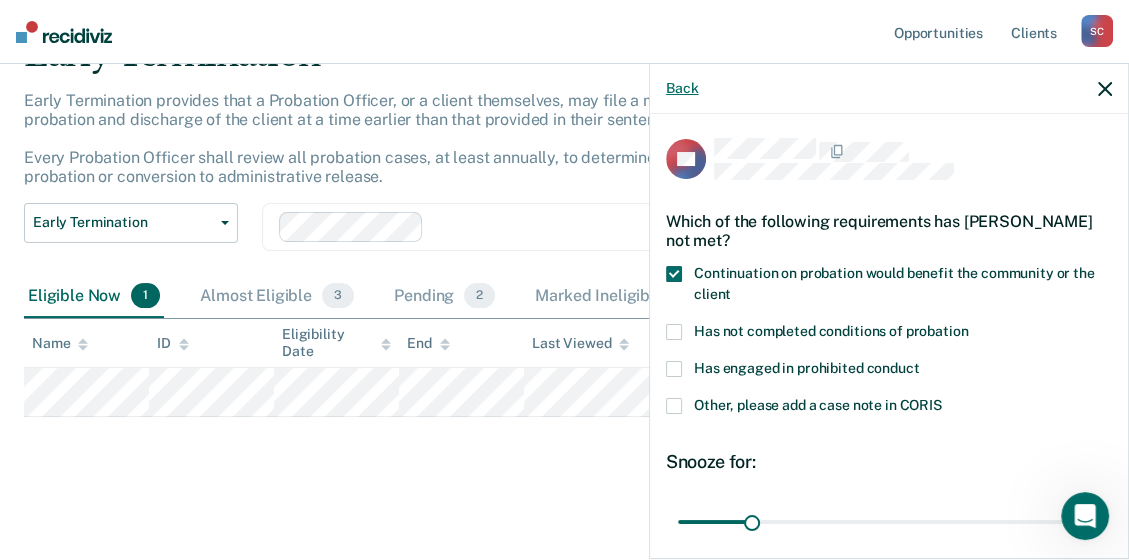 click on "Back" at bounding box center (682, 88) 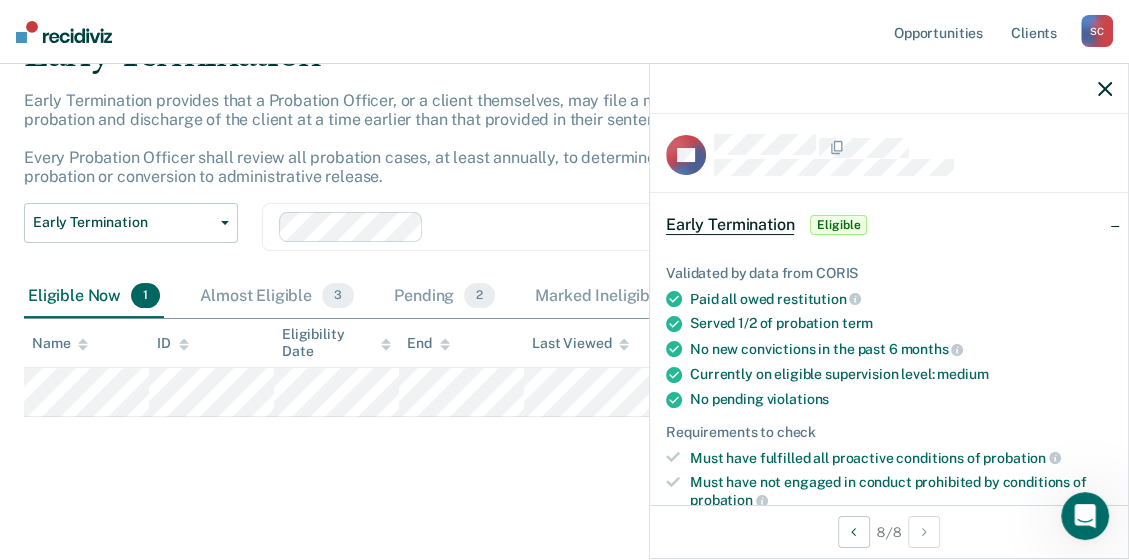 scroll, scrollTop: 0, scrollLeft: 0, axis: both 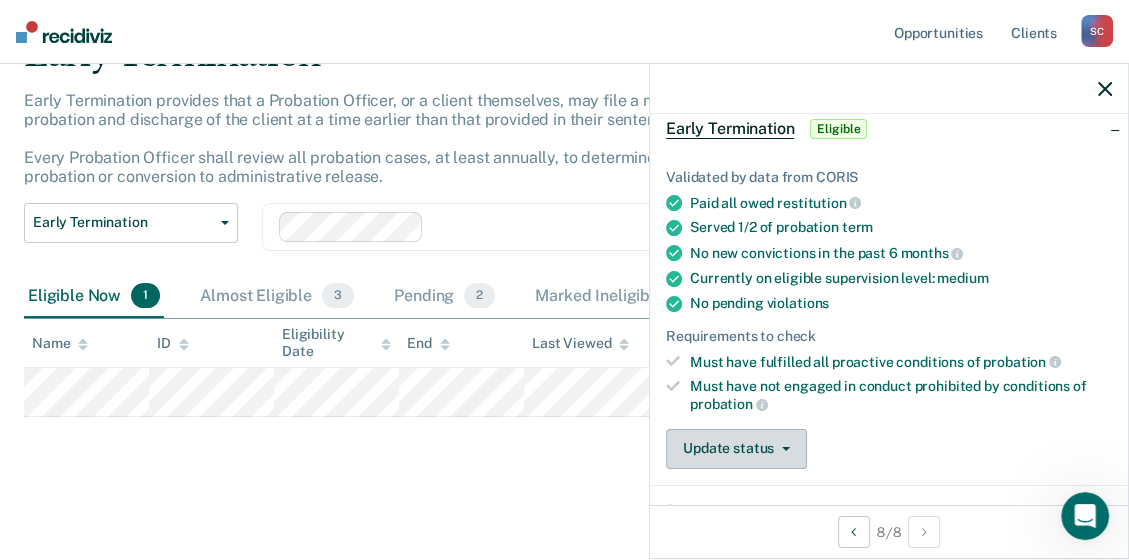 click on "Validated by data from CORIS Paid all owed   restitution   Served 1/2 of probation   term No new convictions in the past 6   months   Currently on eligible supervision level:   medium No pending   violations Requirements to check Must have fulfilled all proactive conditions of   probation   Must have not engaged in conduct prohibited by conditions of   probation" at bounding box center [889, 291] 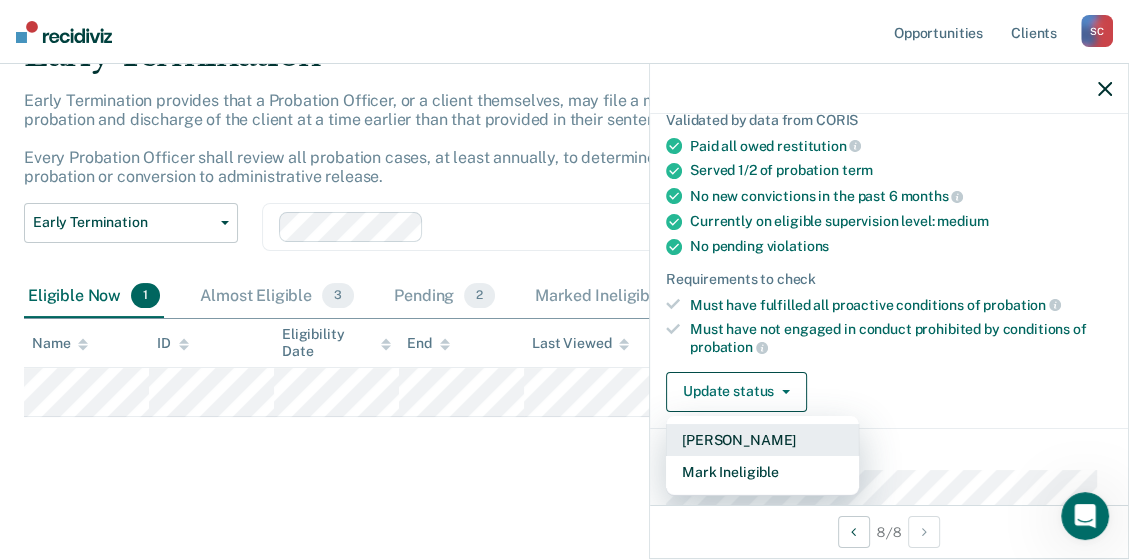 scroll, scrollTop: 302, scrollLeft: 0, axis: vertical 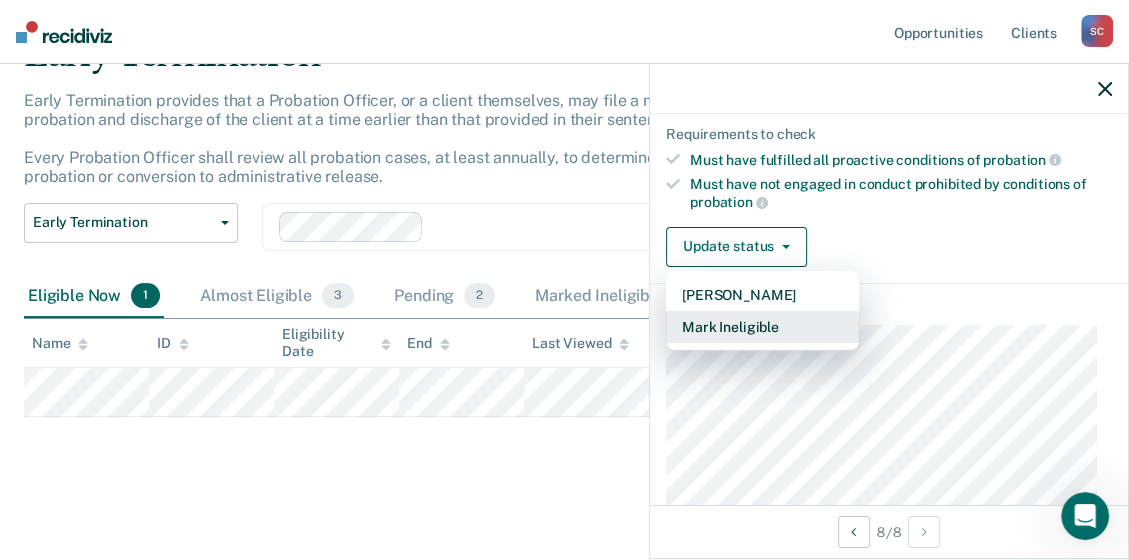 click on "Mark Ineligible" at bounding box center [762, 327] 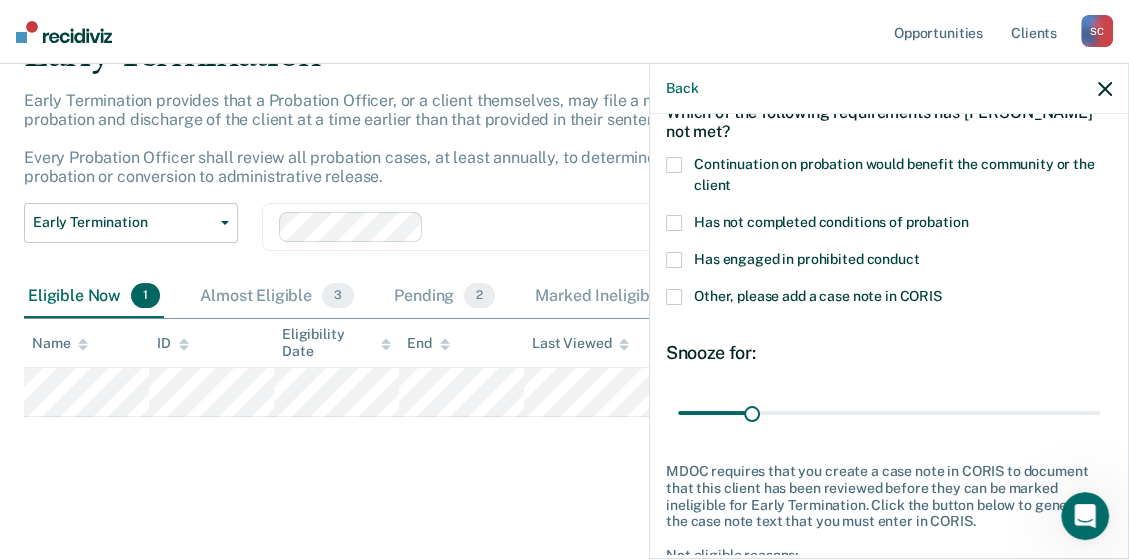 scroll, scrollTop: 0, scrollLeft: 0, axis: both 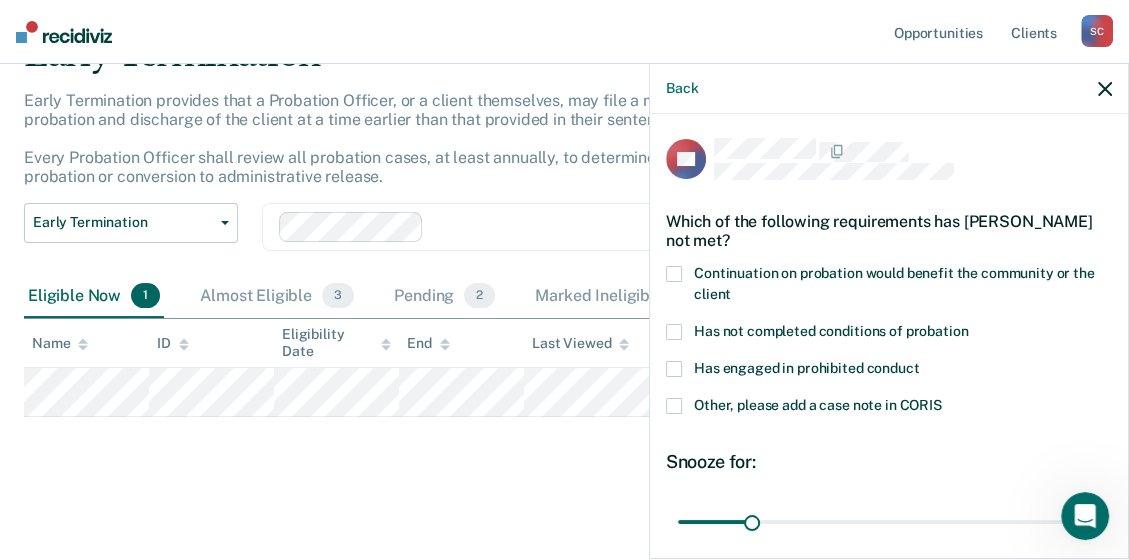 click at bounding box center (674, 274) 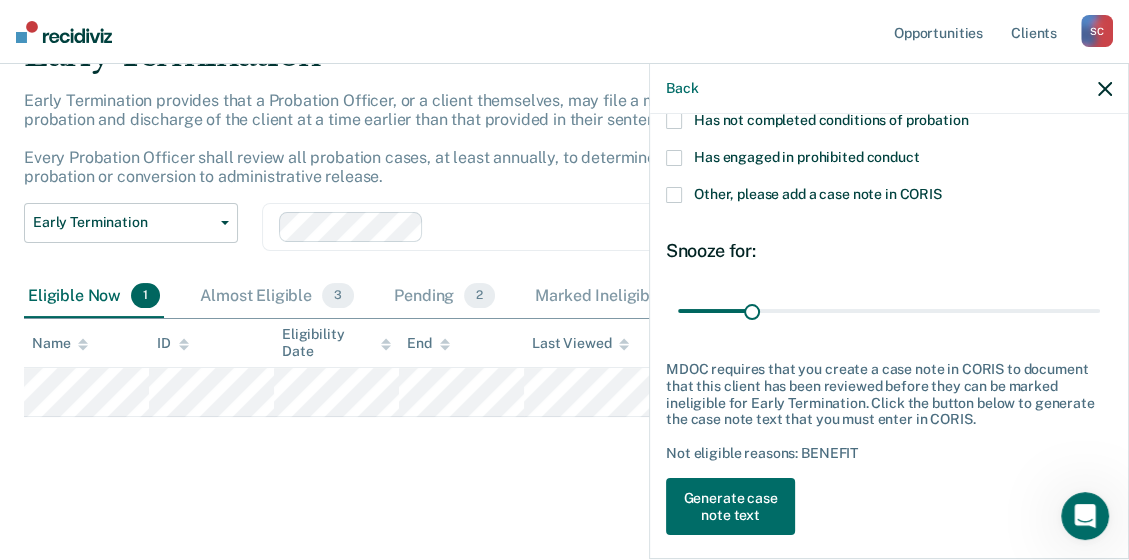 scroll, scrollTop: 224, scrollLeft: 0, axis: vertical 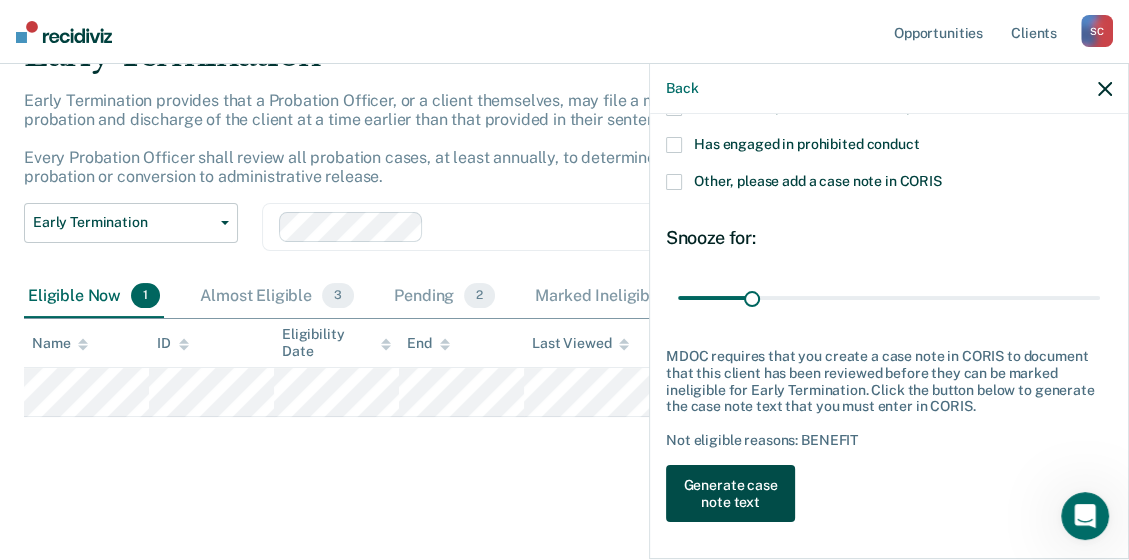 click on "Generate case note text" at bounding box center (730, 494) 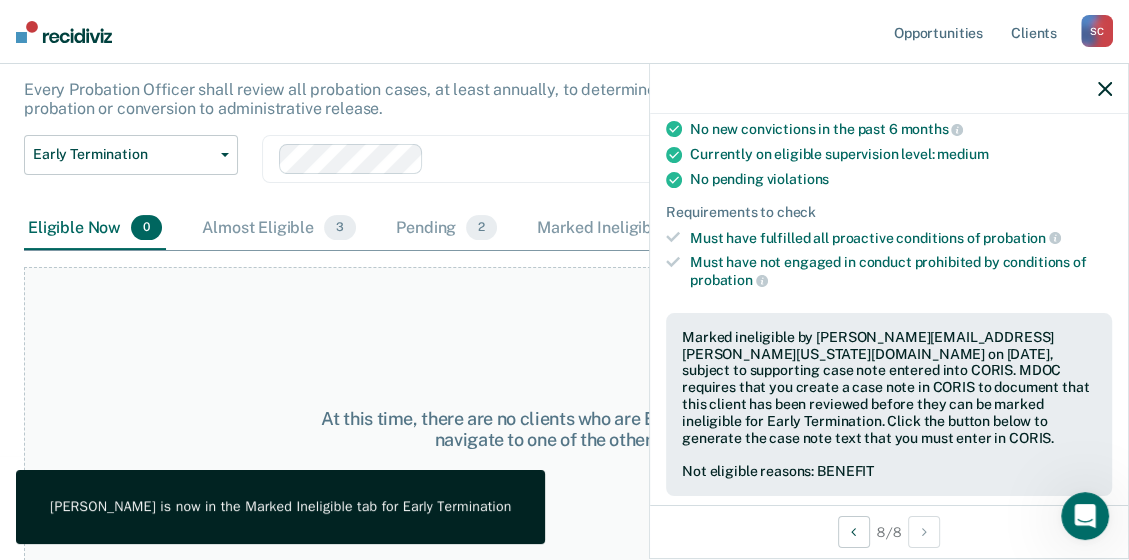 scroll, scrollTop: 200, scrollLeft: 0, axis: vertical 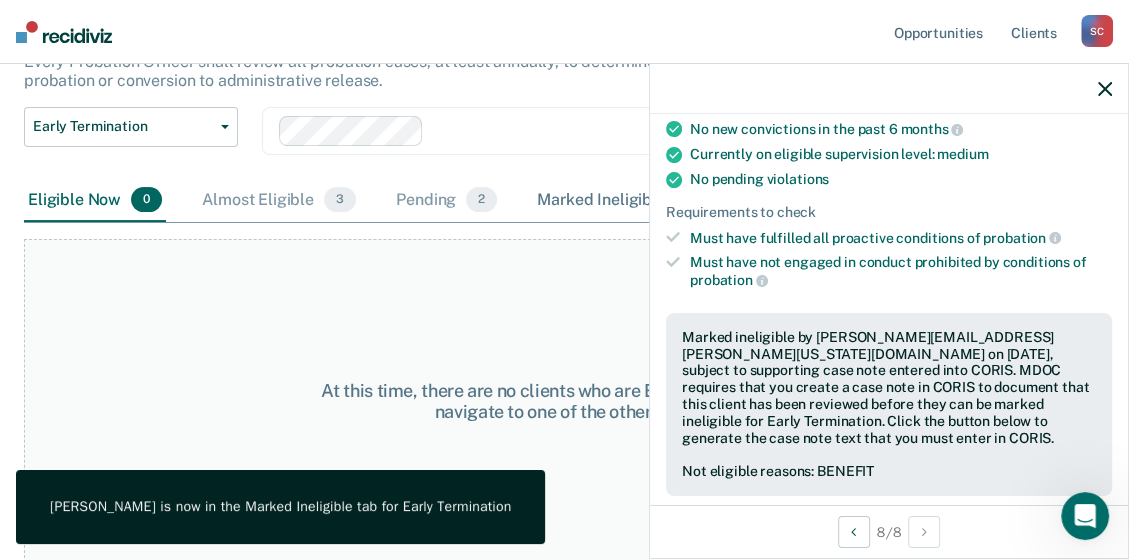 click on "Marked Ineligible 13" at bounding box center (624, 201) 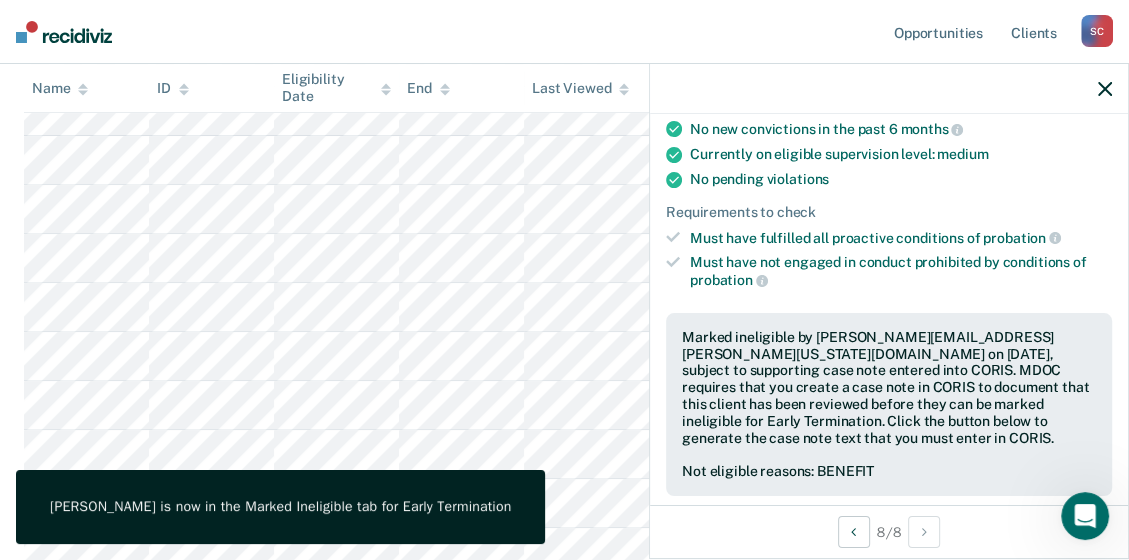 scroll, scrollTop: 692, scrollLeft: 0, axis: vertical 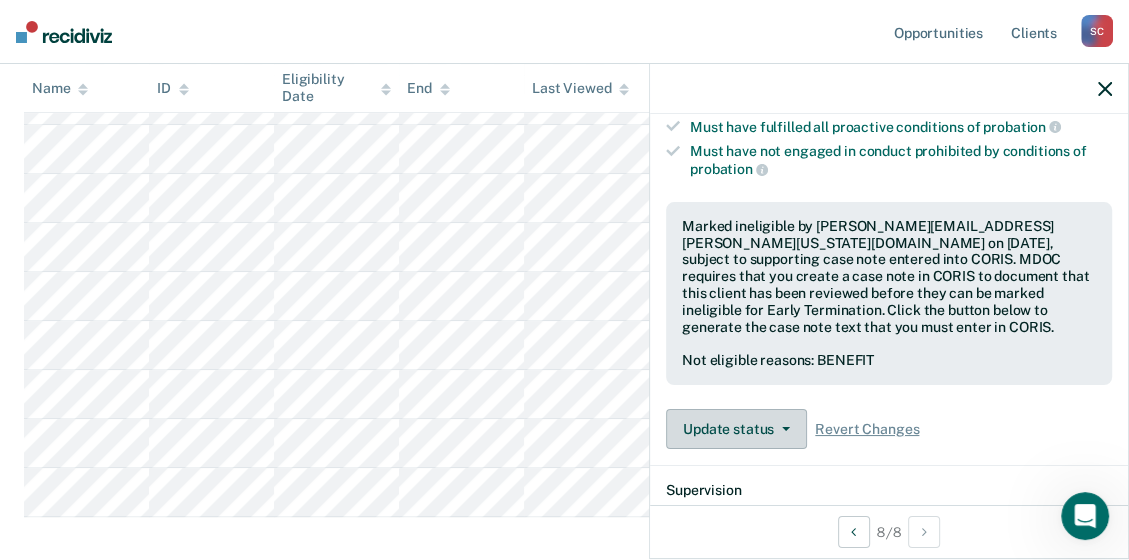 click on "Update status" at bounding box center (736, 429) 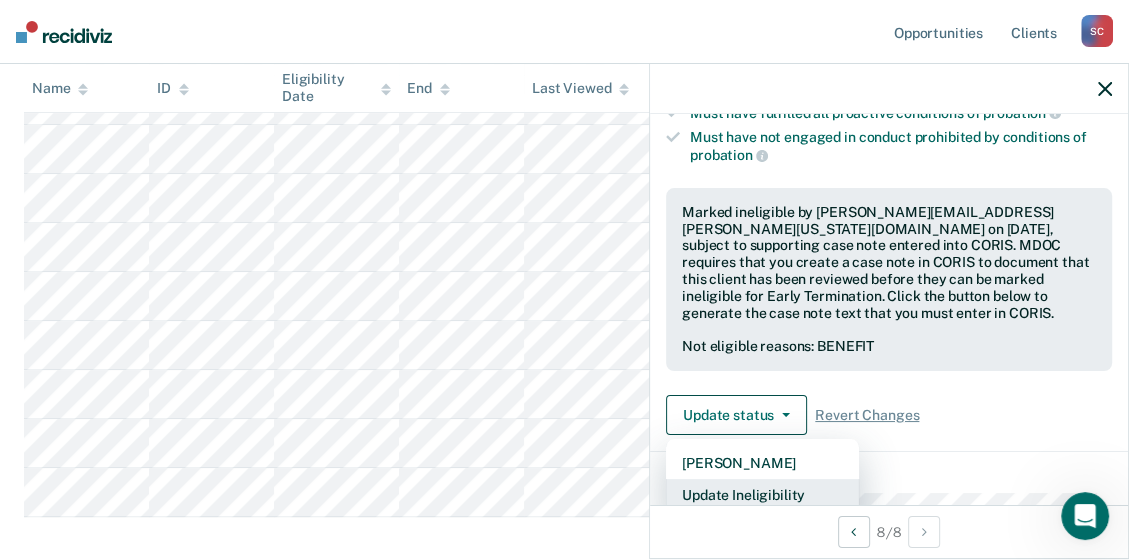 click on "Update Ineligibility" at bounding box center (762, 495) 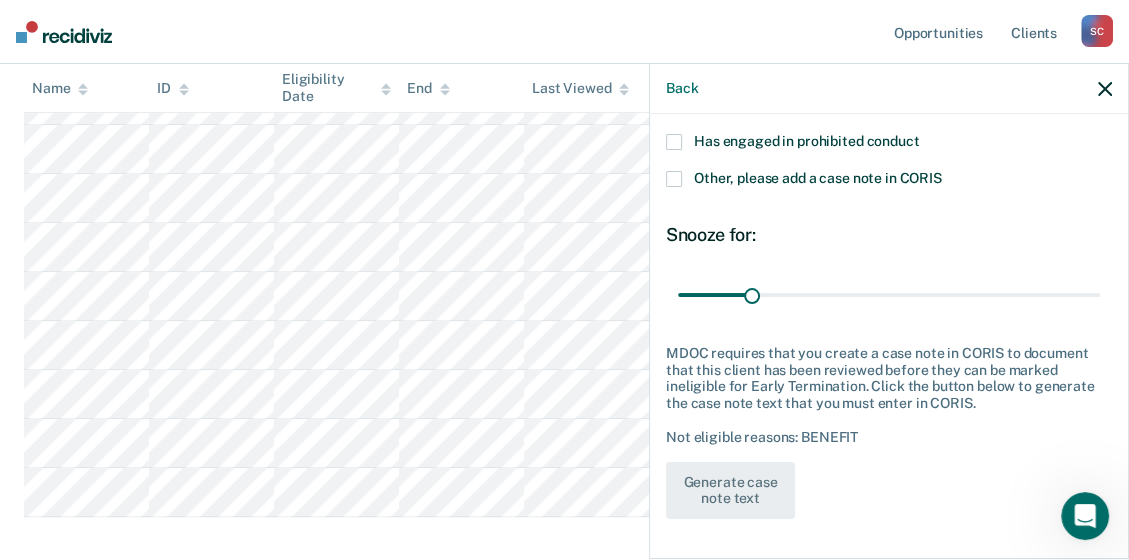 scroll, scrollTop: 224, scrollLeft: 0, axis: vertical 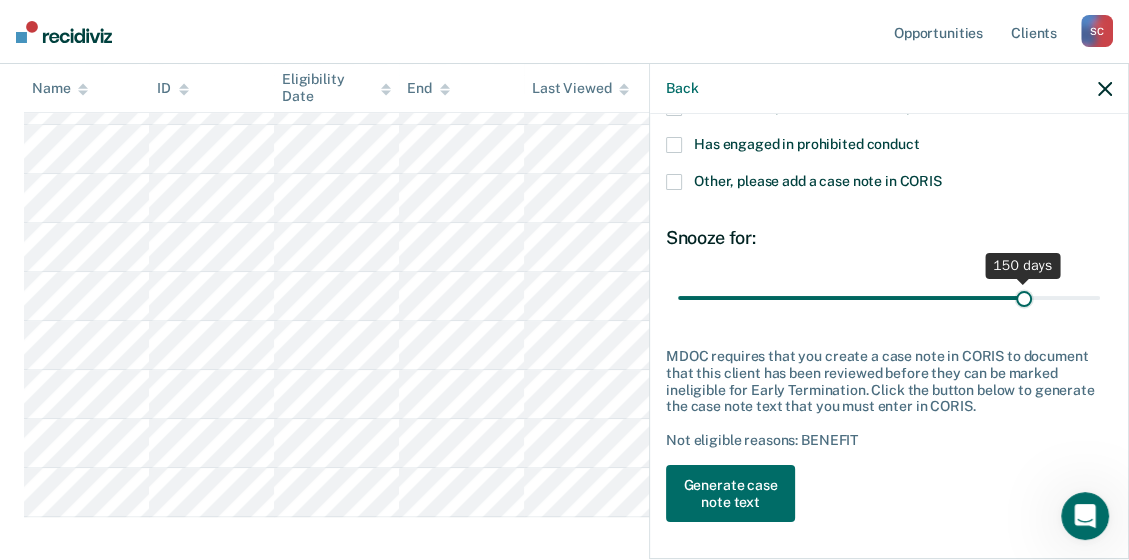 drag, startPoint x: 749, startPoint y: 296, endPoint x: 1012, endPoint y: 309, distance: 263.3211 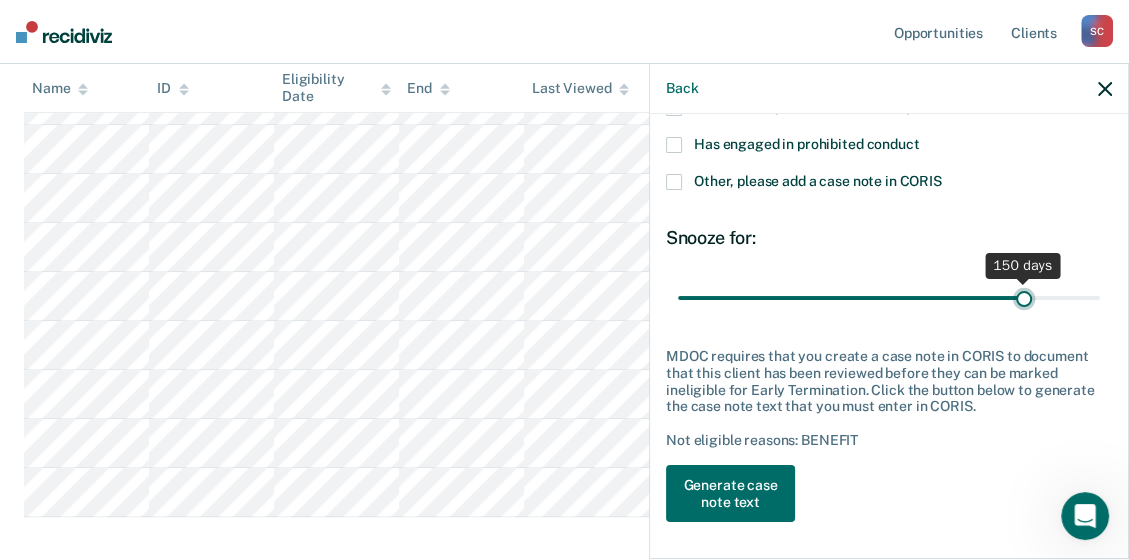 type on "150" 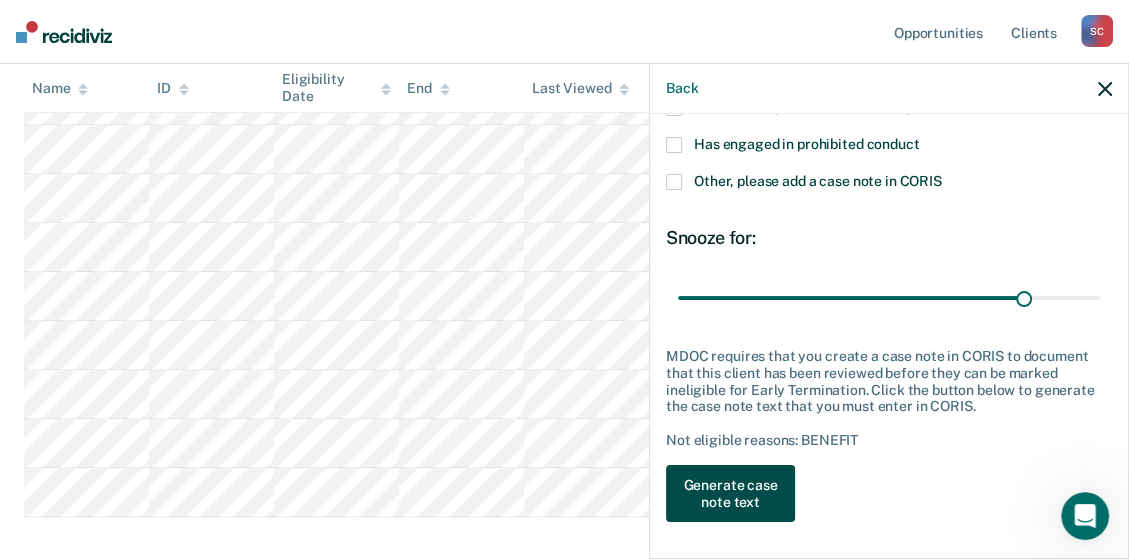 click on "Generate case note text" at bounding box center (730, 494) 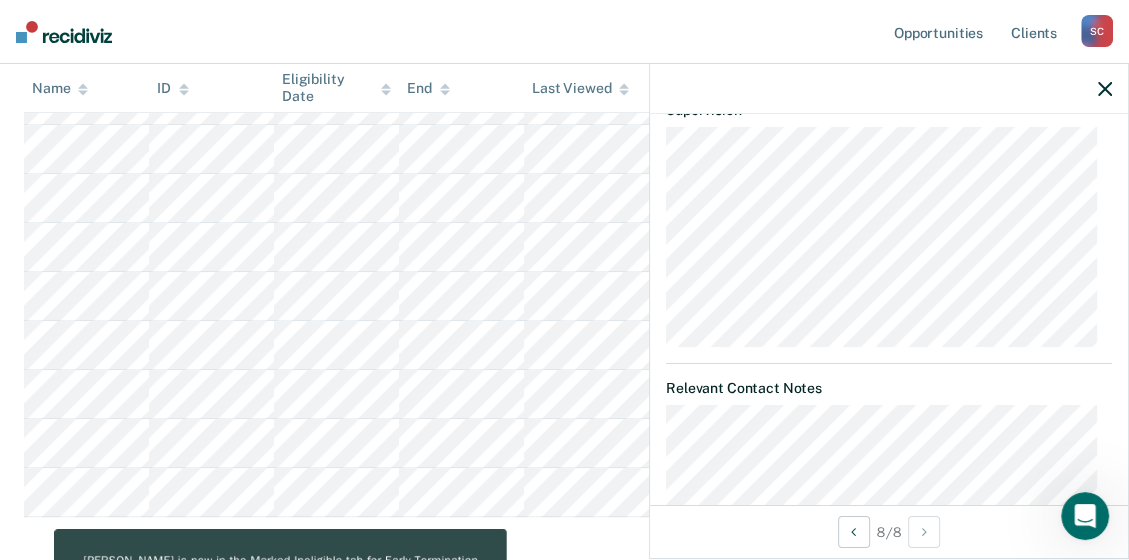 scroll, scrollTop: 0, scrollLeft: 0, axis: both 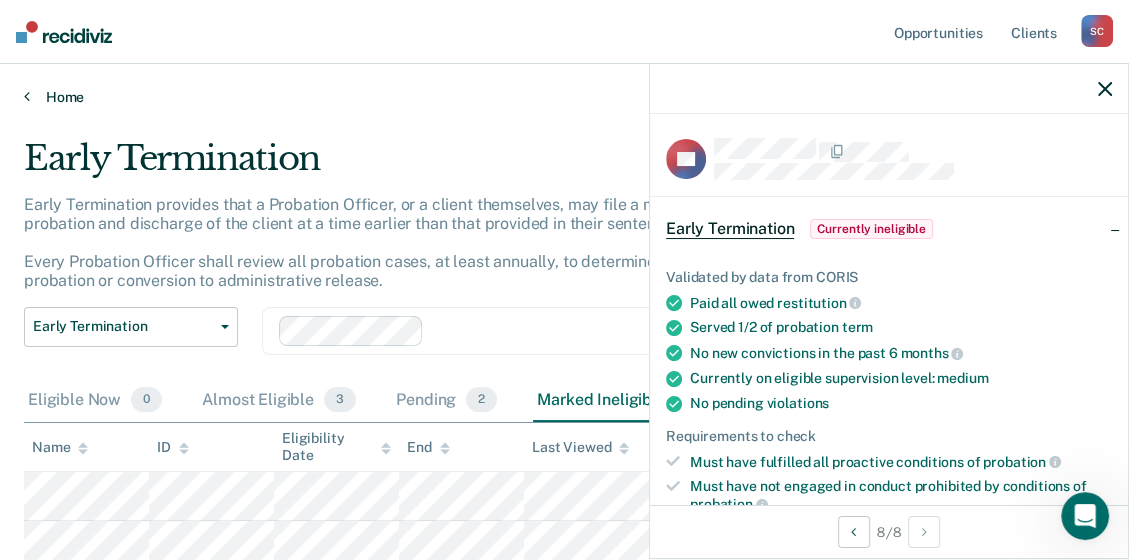 click at bounding box center [27, 96] 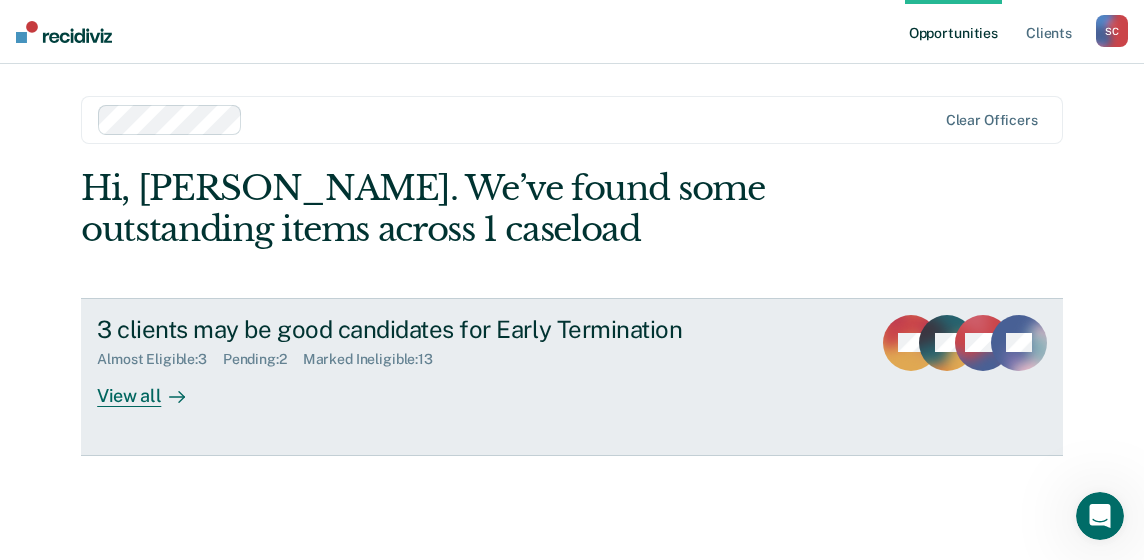 click on "View all" at bounding box center [153, 387] 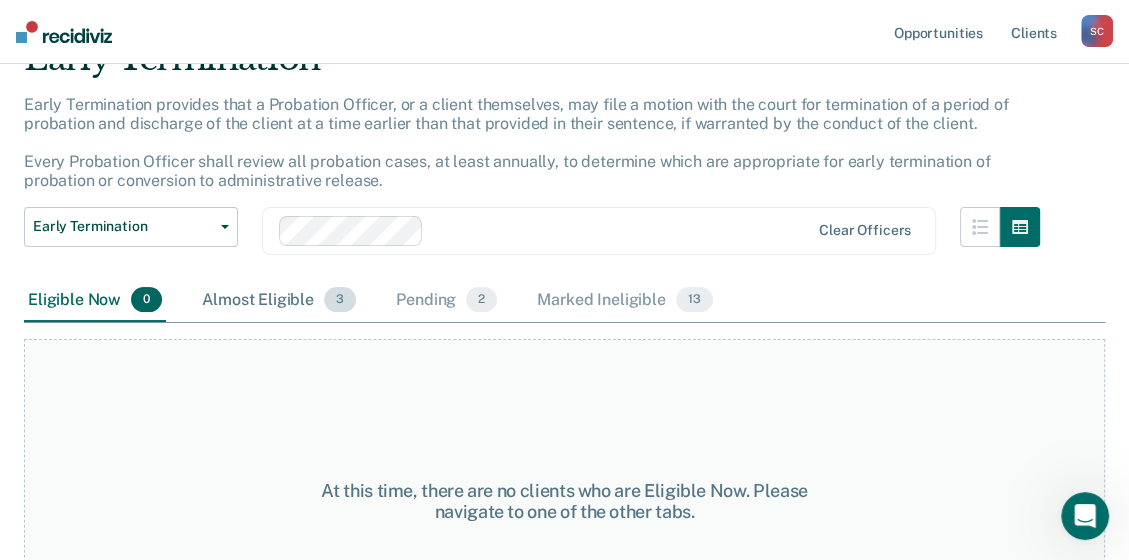 click on "Almost Eligible 3" at bounding box center (279, 301) 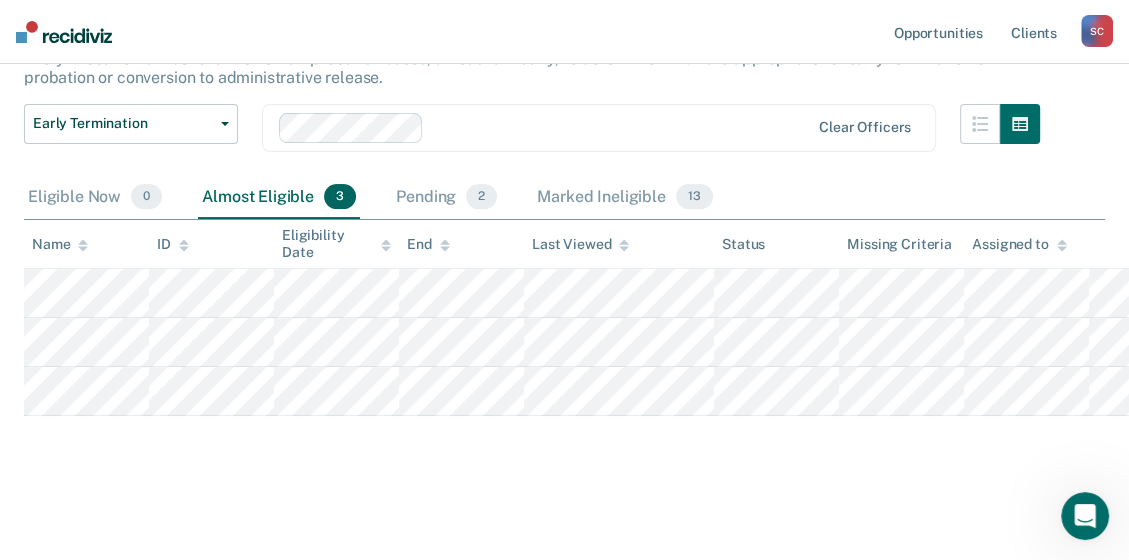 scroll, scrollTop: 248, scrollLeft: 0, axis: vertical 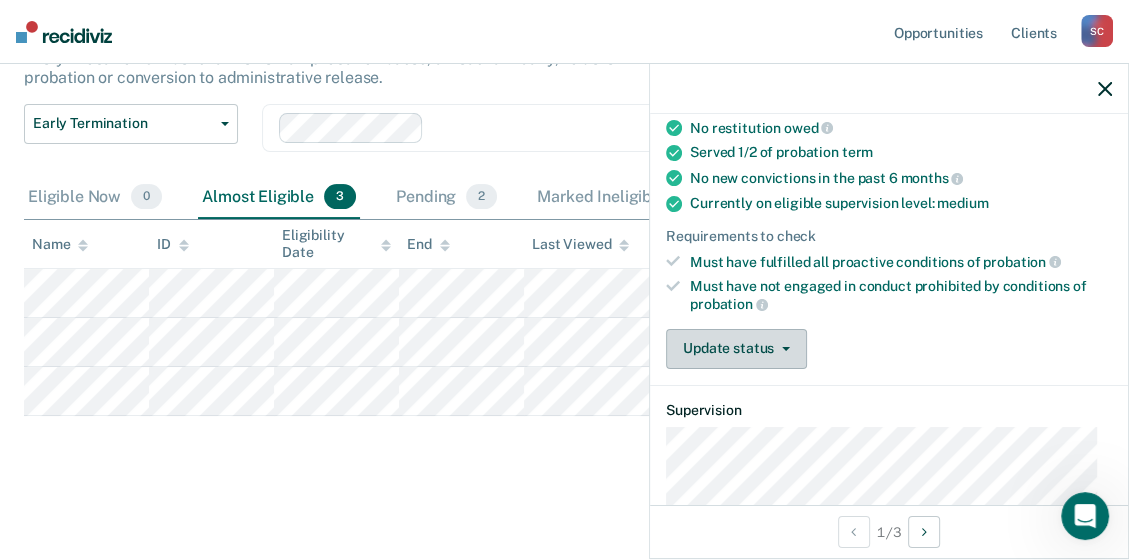 click on "Update status" at bounding box center [736, 349] 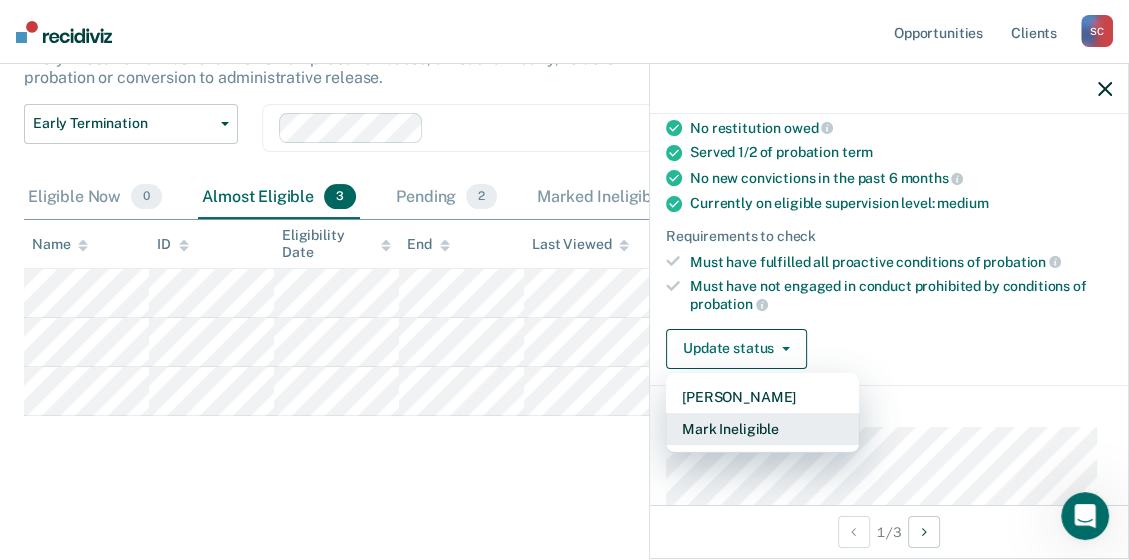 click on "Mark Ineligible" at bounding box center (762, 429) 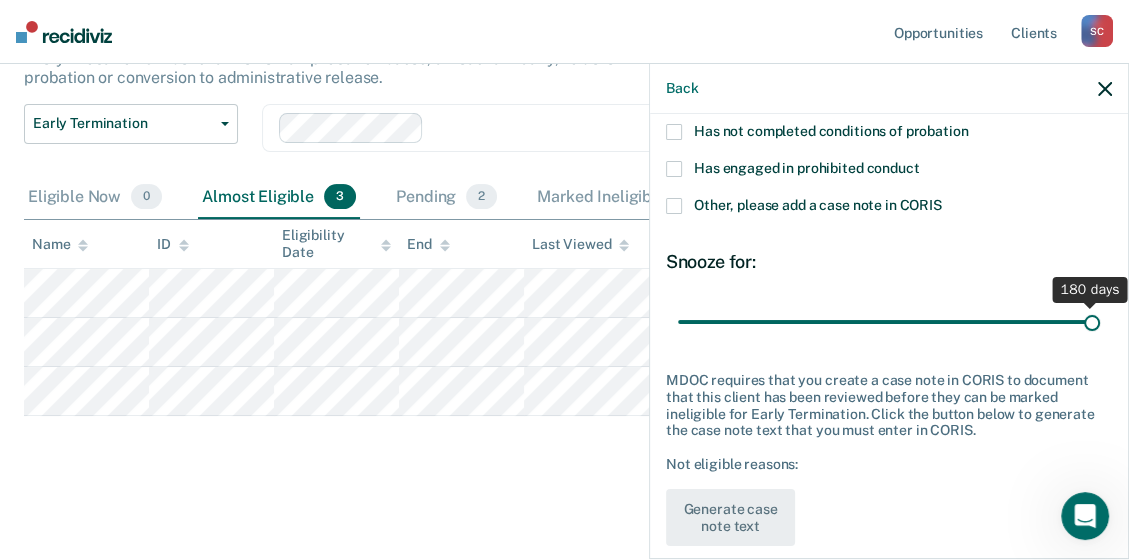 drag, startPoint x: 747, startPoint y: 320, endPoint x: 1077, endPoint y: 333, distance: 330.25595 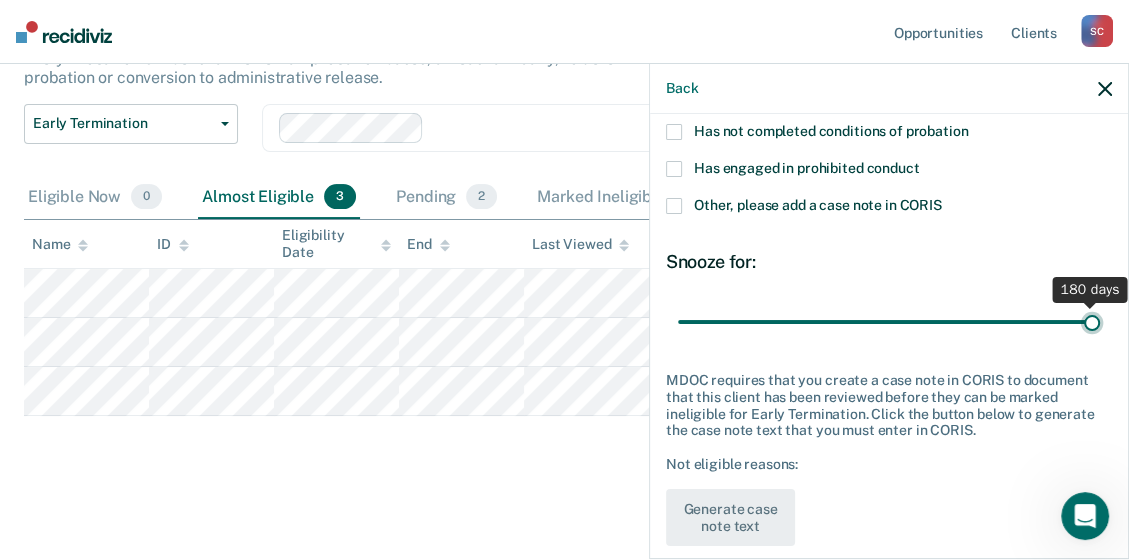 type on "180" 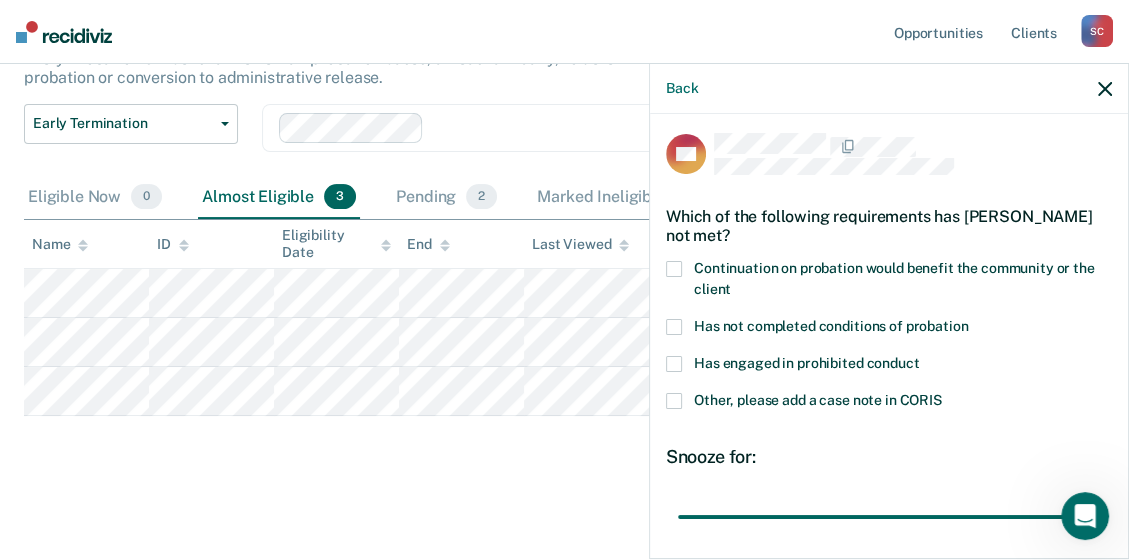 scroll, scrollTop: 0, scrollLeft: 0, axis: both 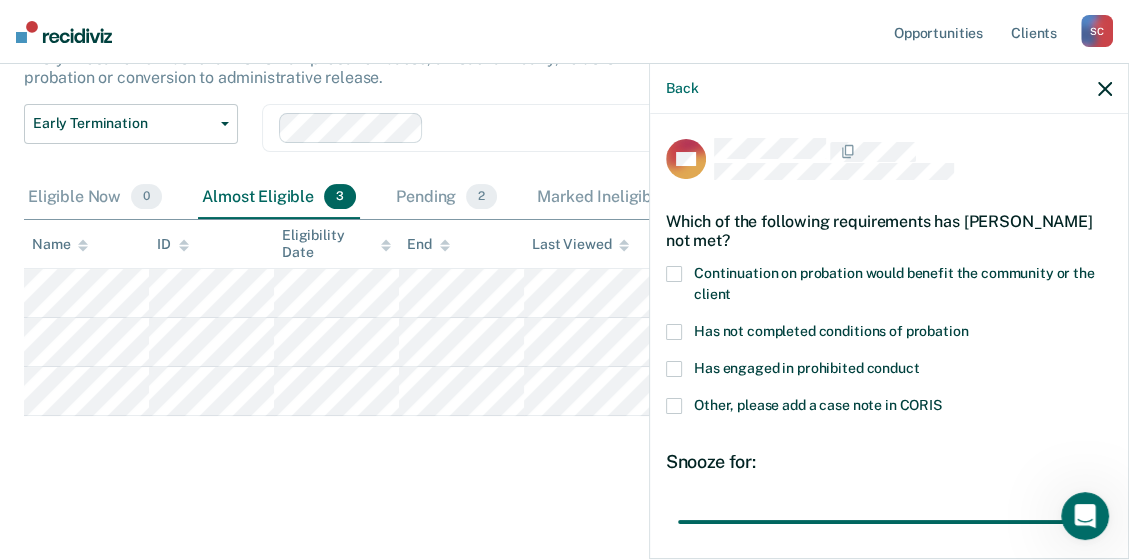 click at bounding box center (674, 369) 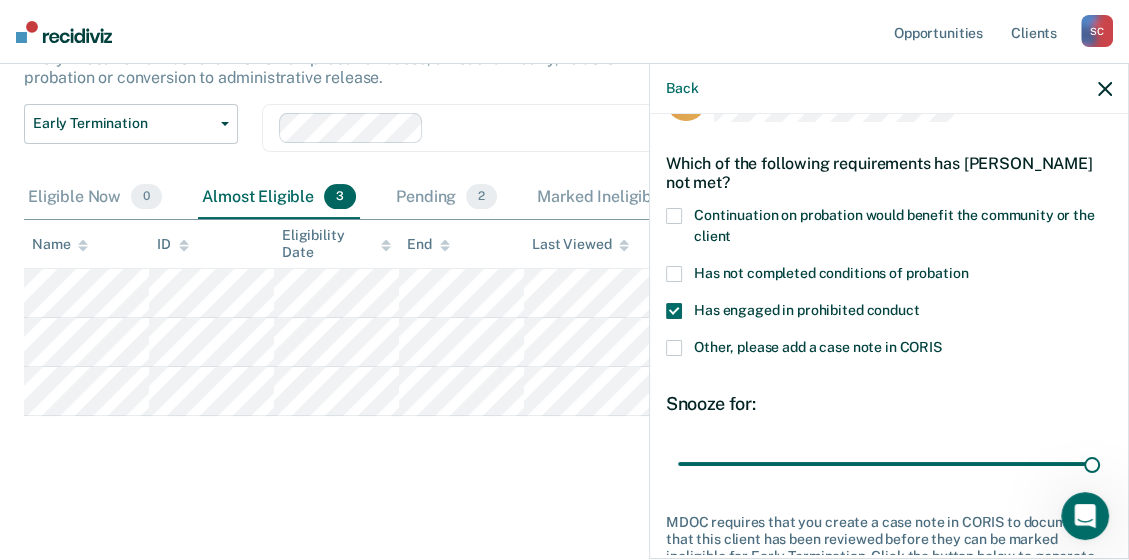 scroll, scrollTop: 224, scrollLeft: 0, axis: vertical 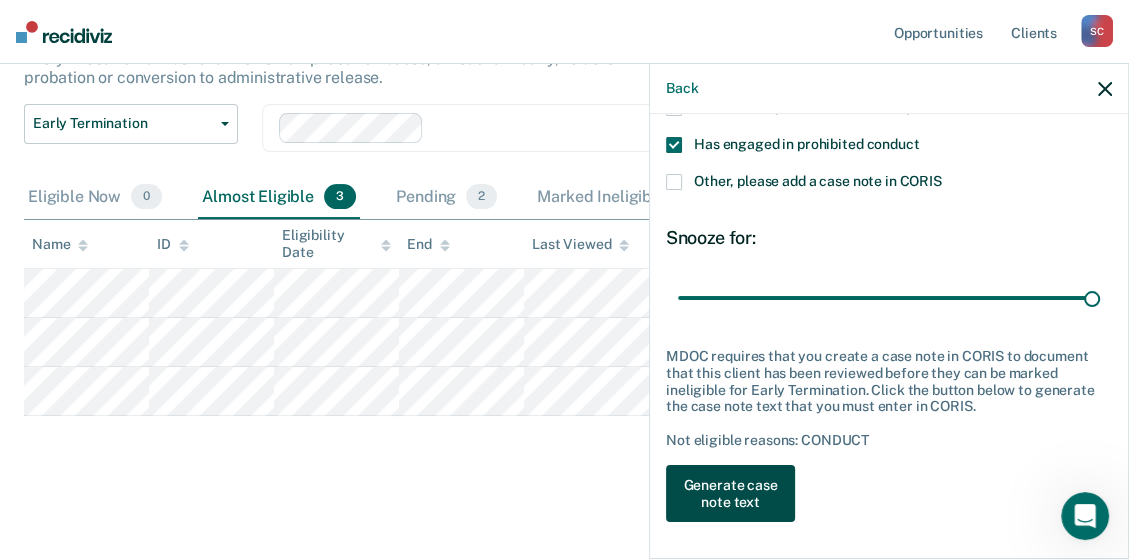 click on "Generate case note text" at bounding box center [730, 494] 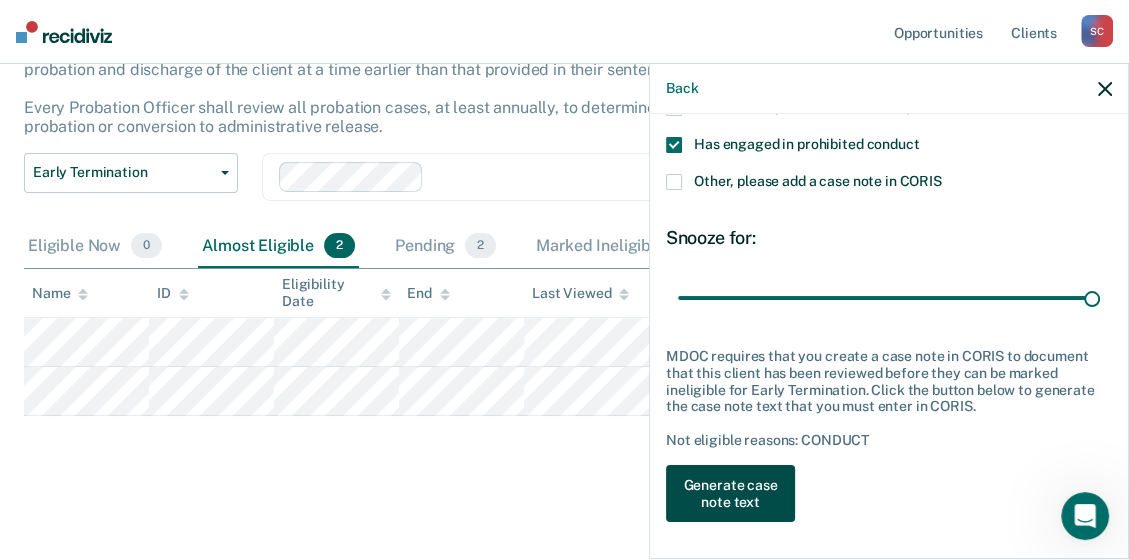 scroll, scrollTop: 189, scrollLeft: 0, axis: vertical 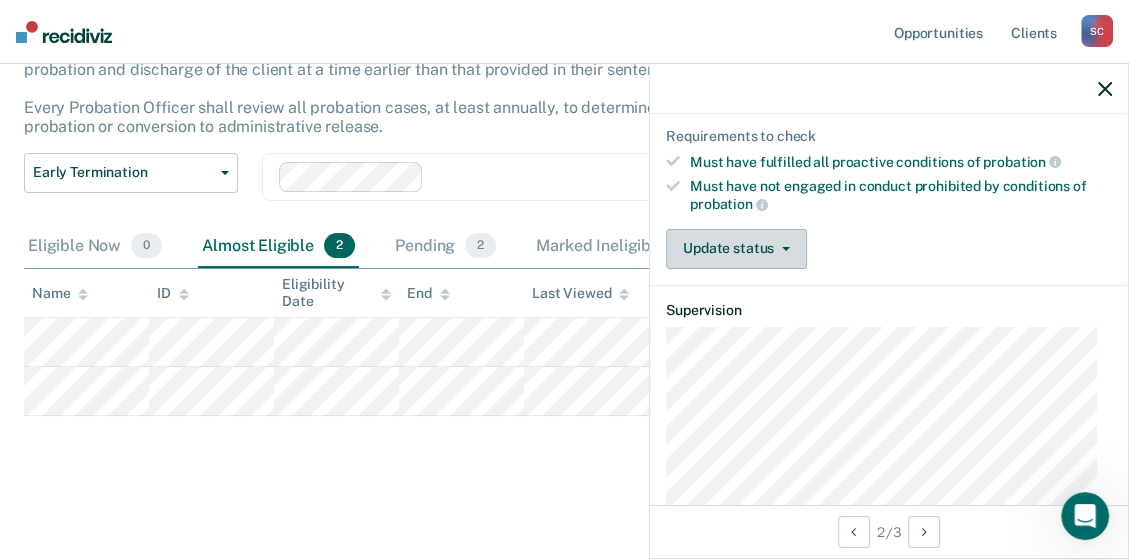 click on "Update status" at bounding box center (736, 249) 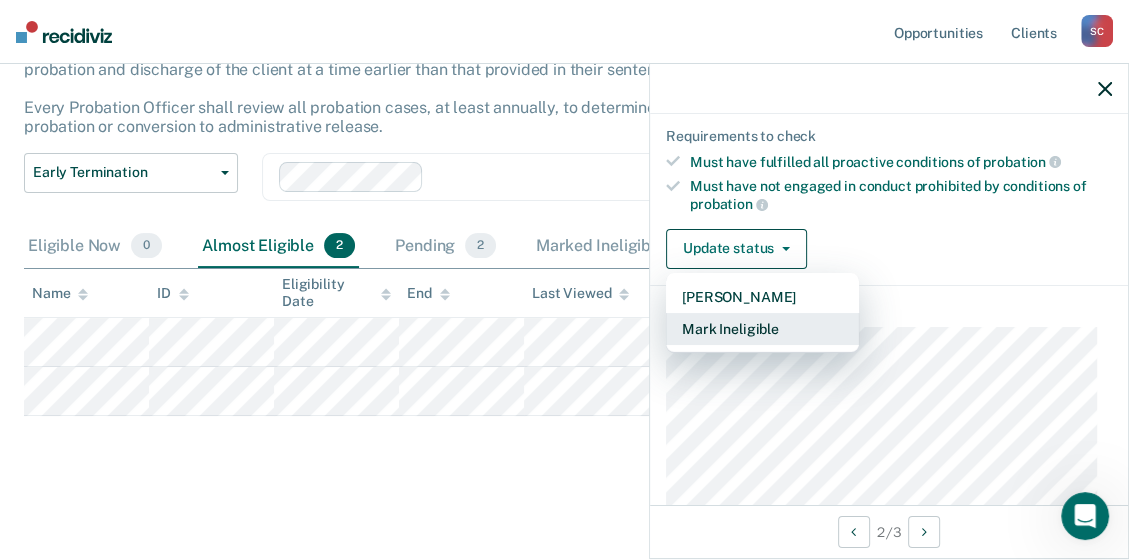 click on "Mark Ineligible" at bounding box center (762, 329) 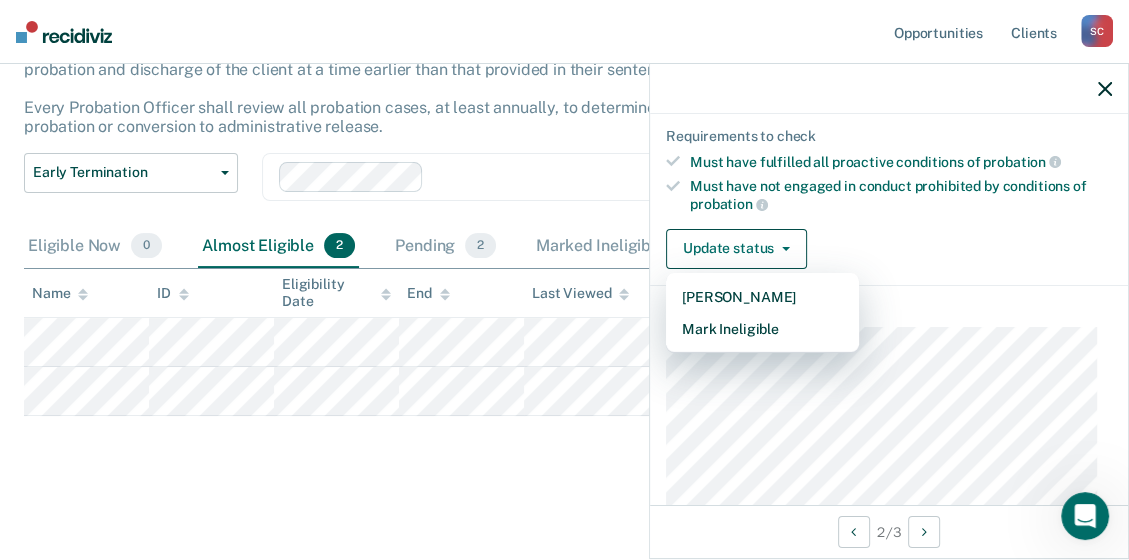 scroll, scrollTop: 224, scrollLeft: 0, axis: vertical 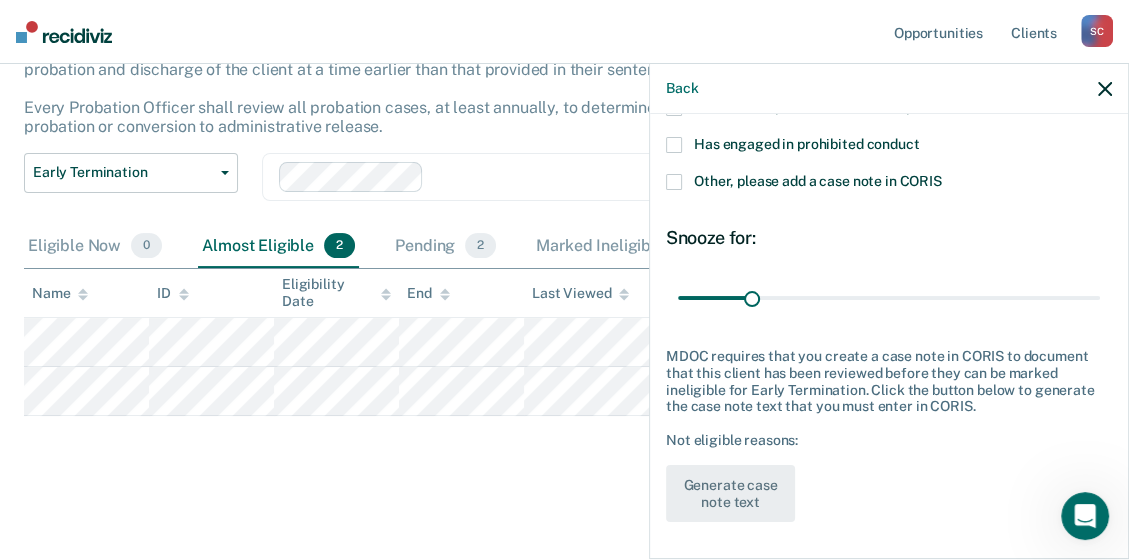 click at bounding box center (674, 145) 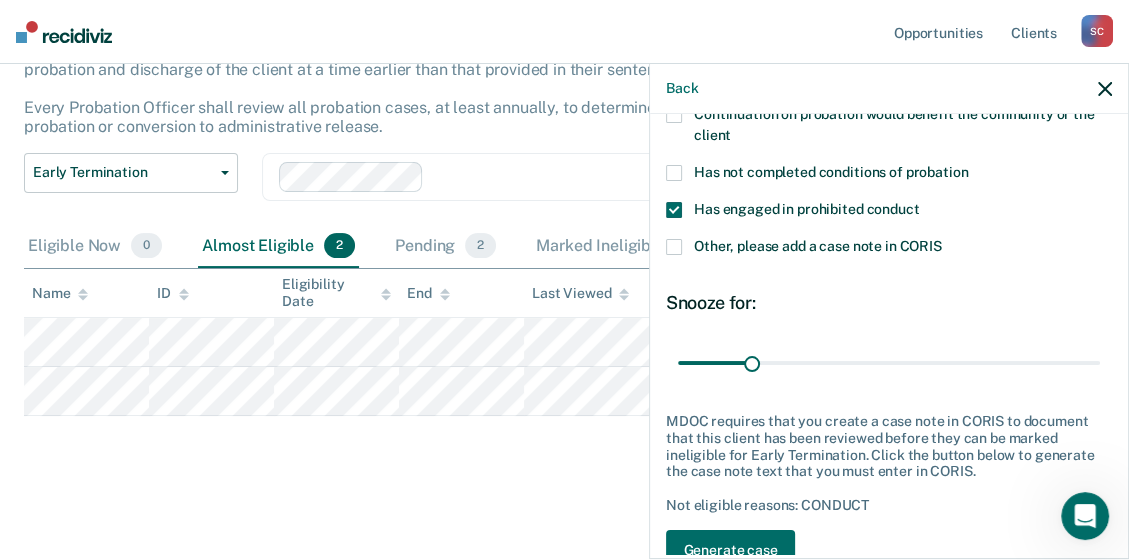 scroll, scrollTop: 124, scrollLeft: 0, axis: vertical 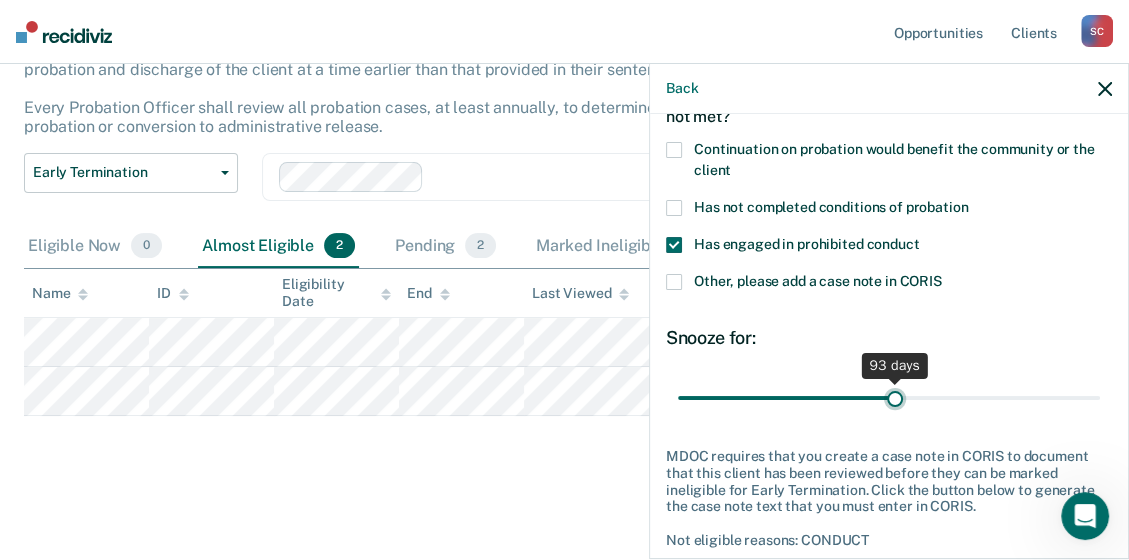 drag, startPoint x: 741, startPoint y: 389, endPoint x: 887, endPoint y: 413, distance: 147.95946 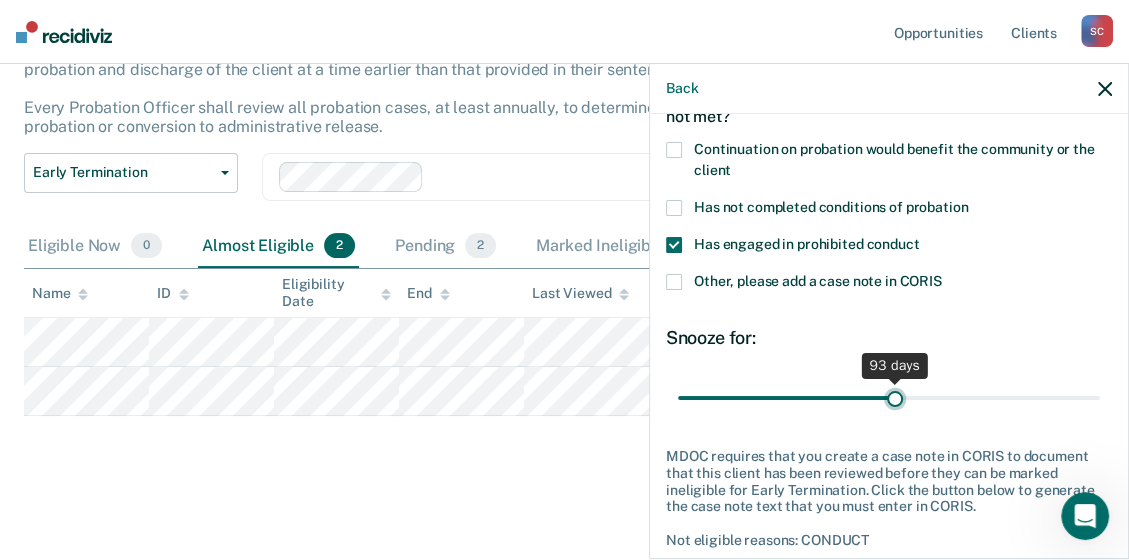 type on "93" 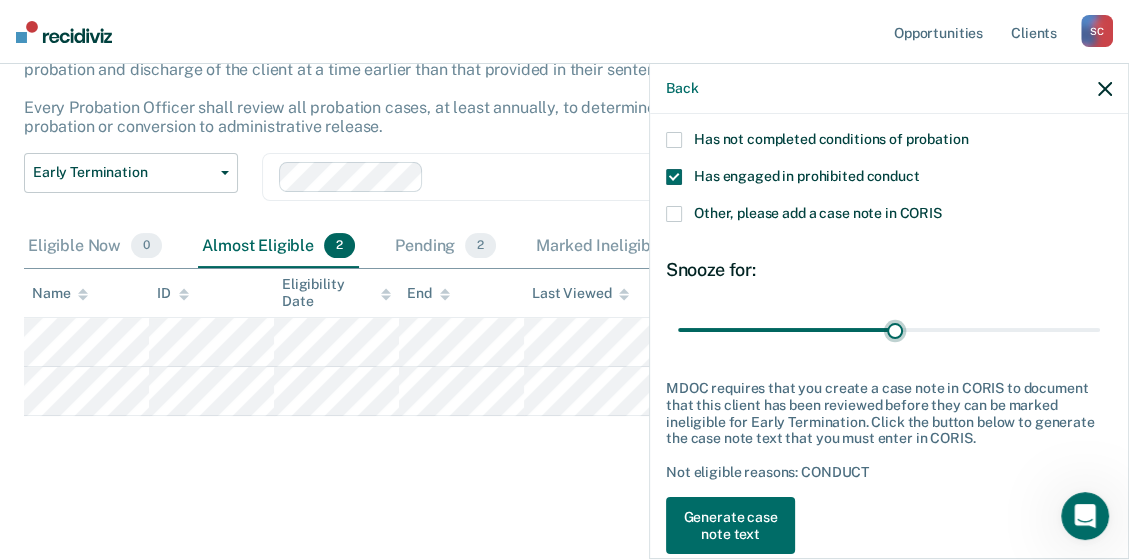 scroll, scrollTop: 224, scrollLeft: 0, axis: vertical 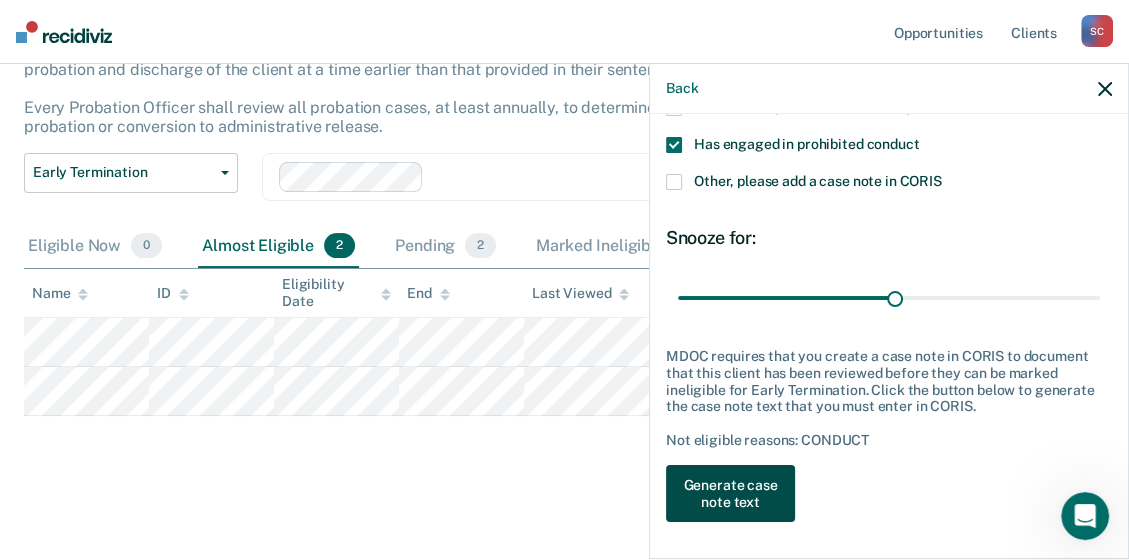 click on "Generate case note text" at bounding box center [730, 494] 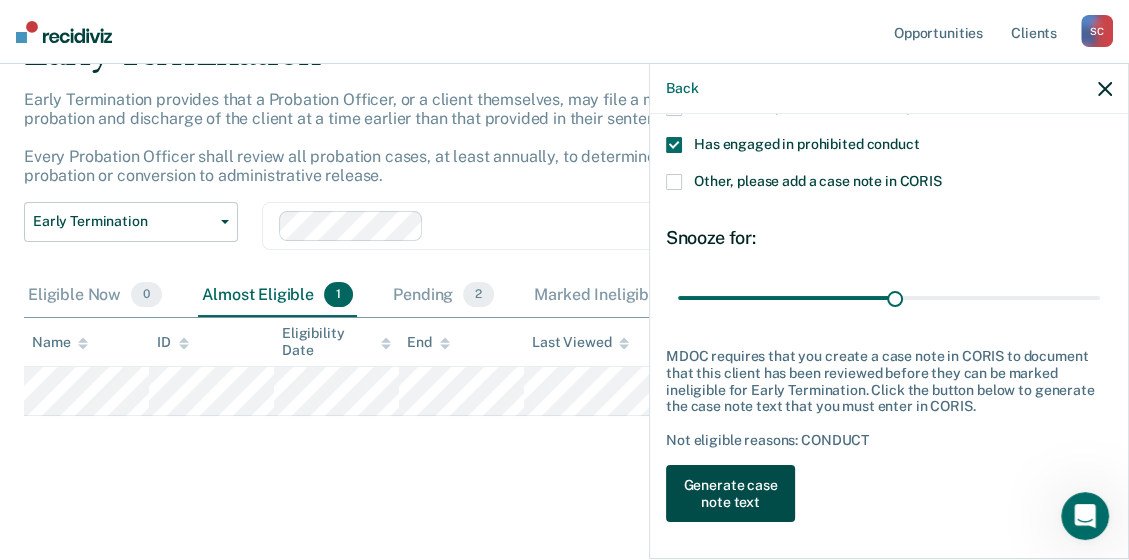 scroll, scrollTop: 113, scrollLeft: 0, axis: vertical 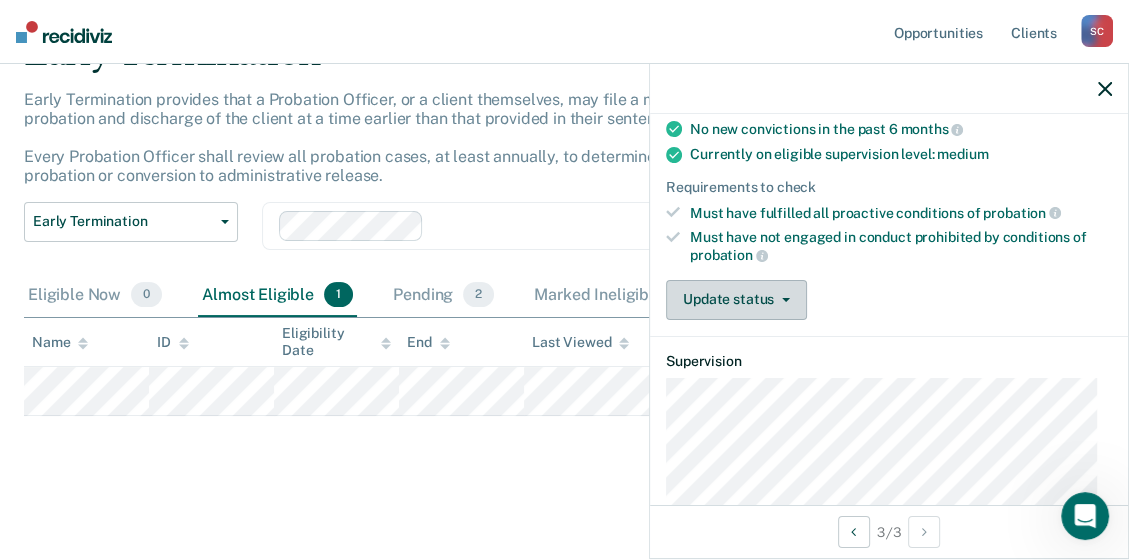 click on "Update status" at bounding box center [736, 300] 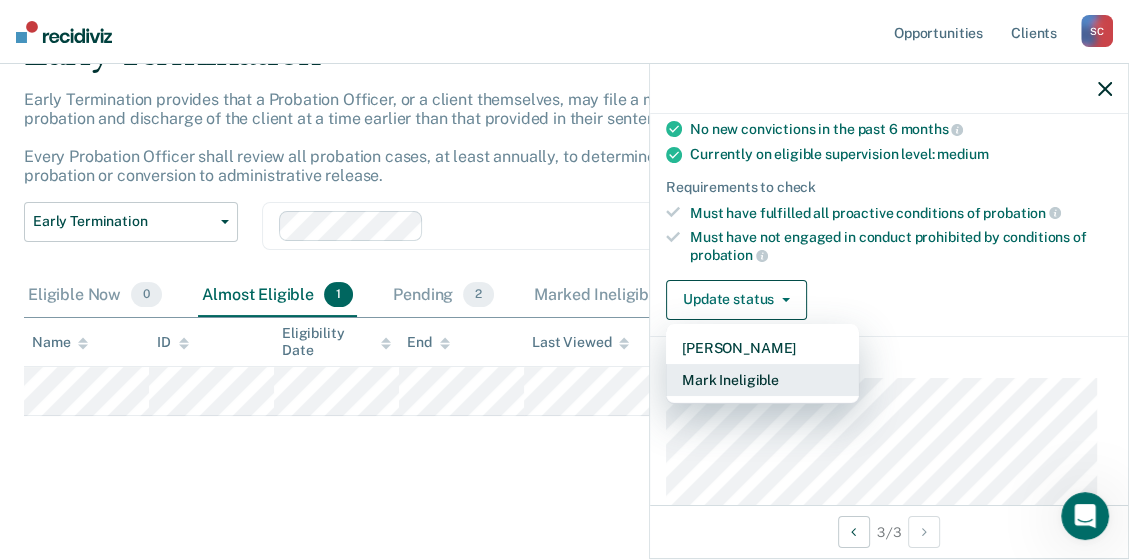 click on "Mark Ineligible" at bounding box center (762, 380) 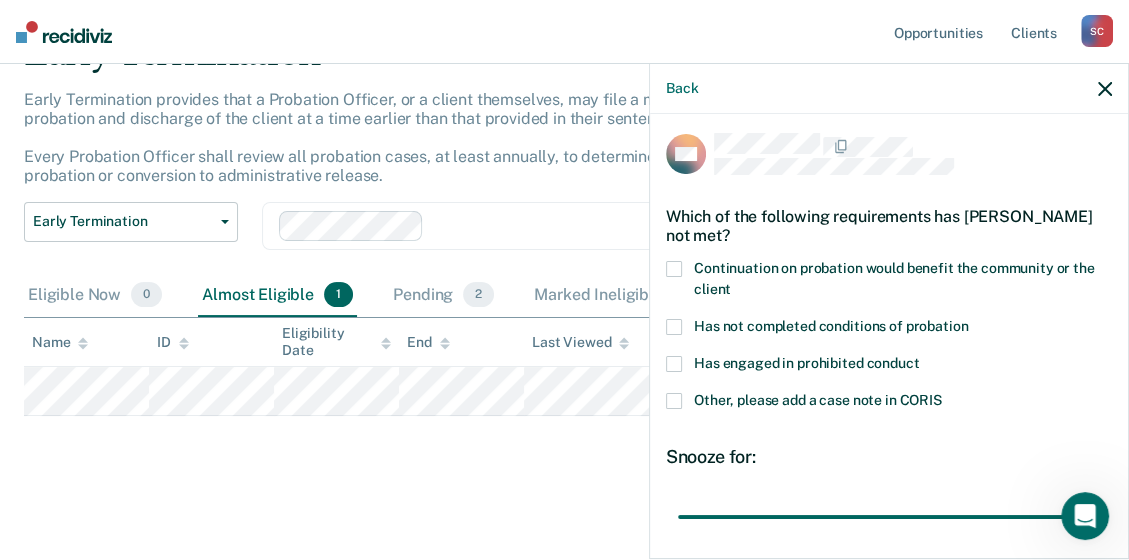 scroll, scrollTop: 0, scrollLeft: 0, axis: both 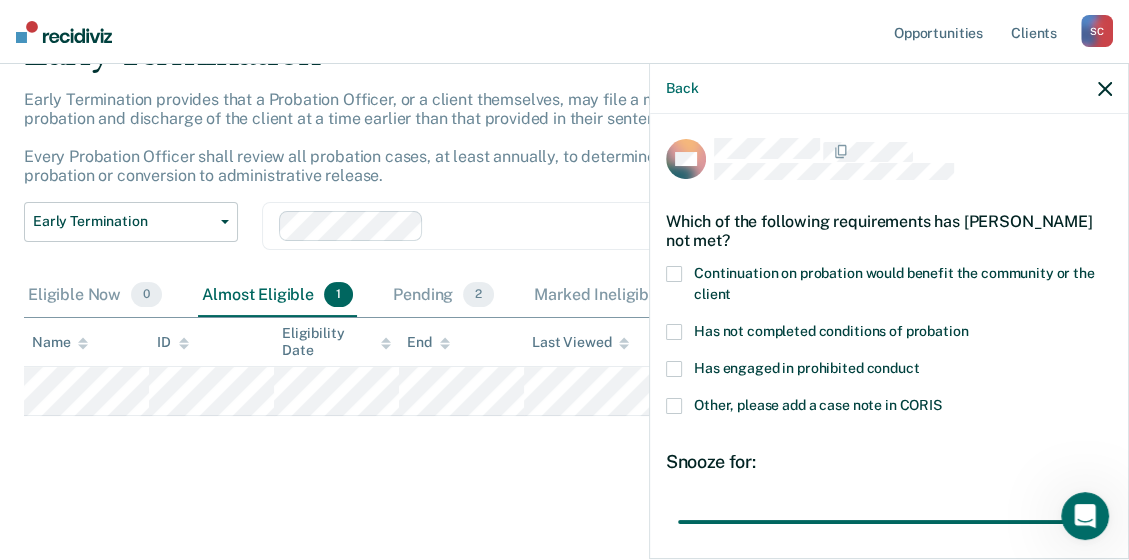 click at bounding box center (674, 369) 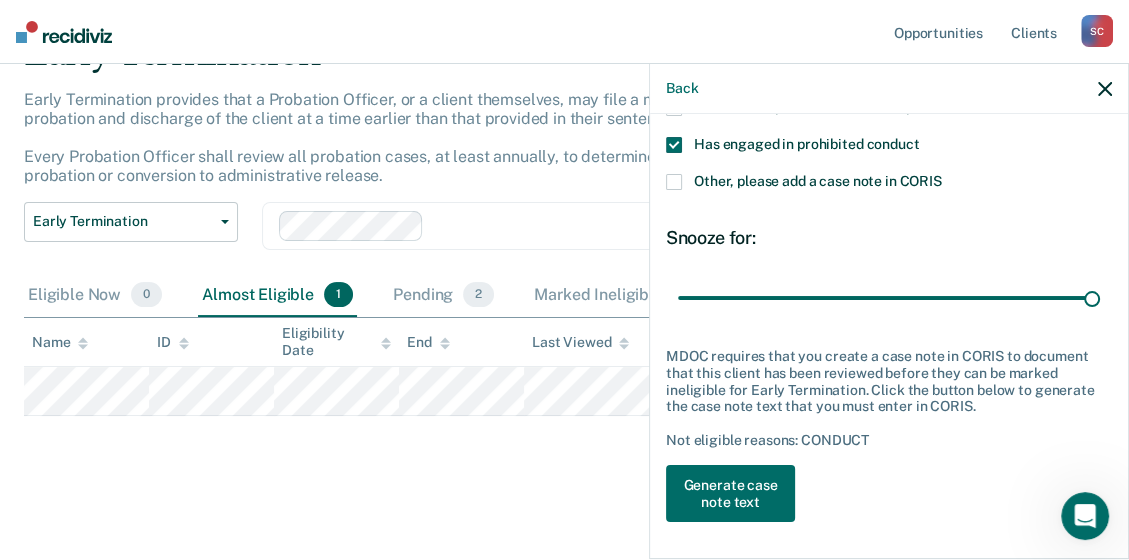 scroll, scrollTop: 224, scrollLeft: 0, axis: vertical 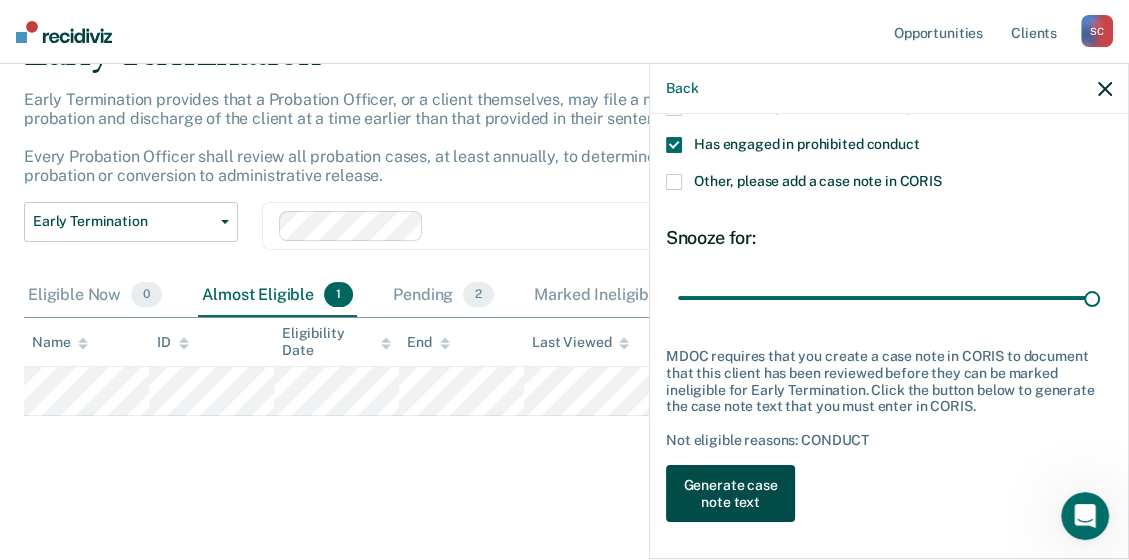 click on "Generate case note text" at bounding box center [730, 494] 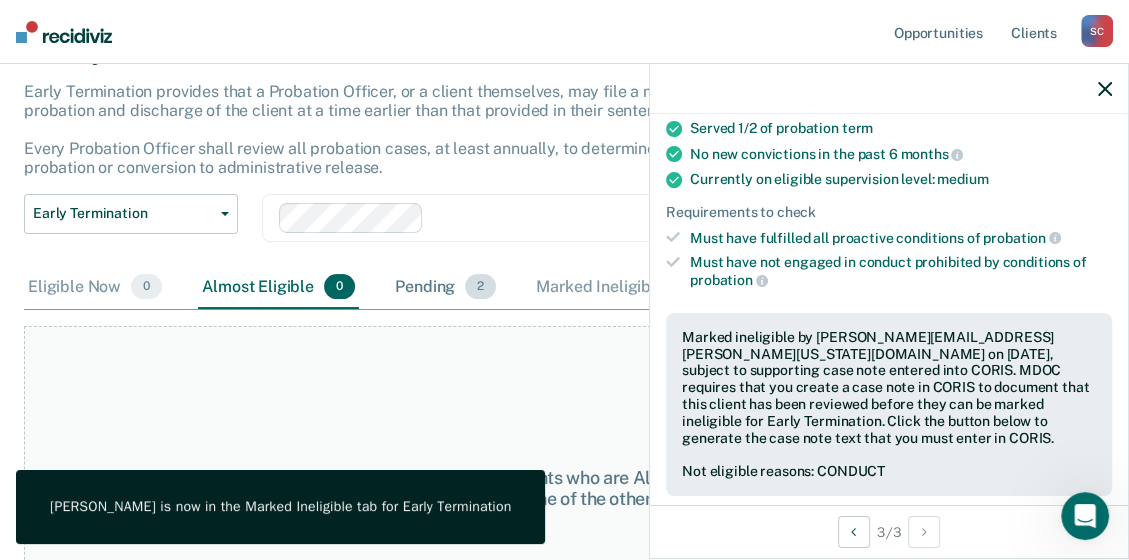 click on "Pending 2" at bounding box center (445, 288) 